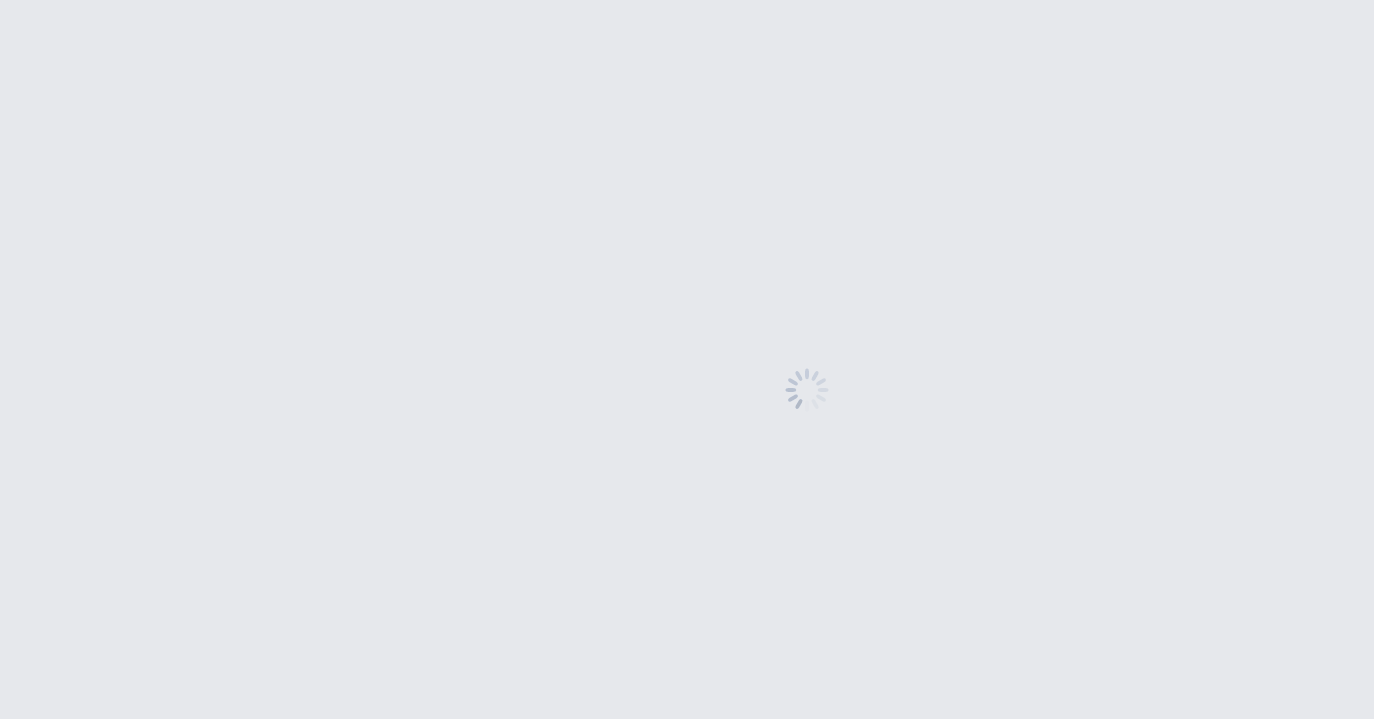 scroll, scrollTop: 0, scrollLeft: 0, axis: both 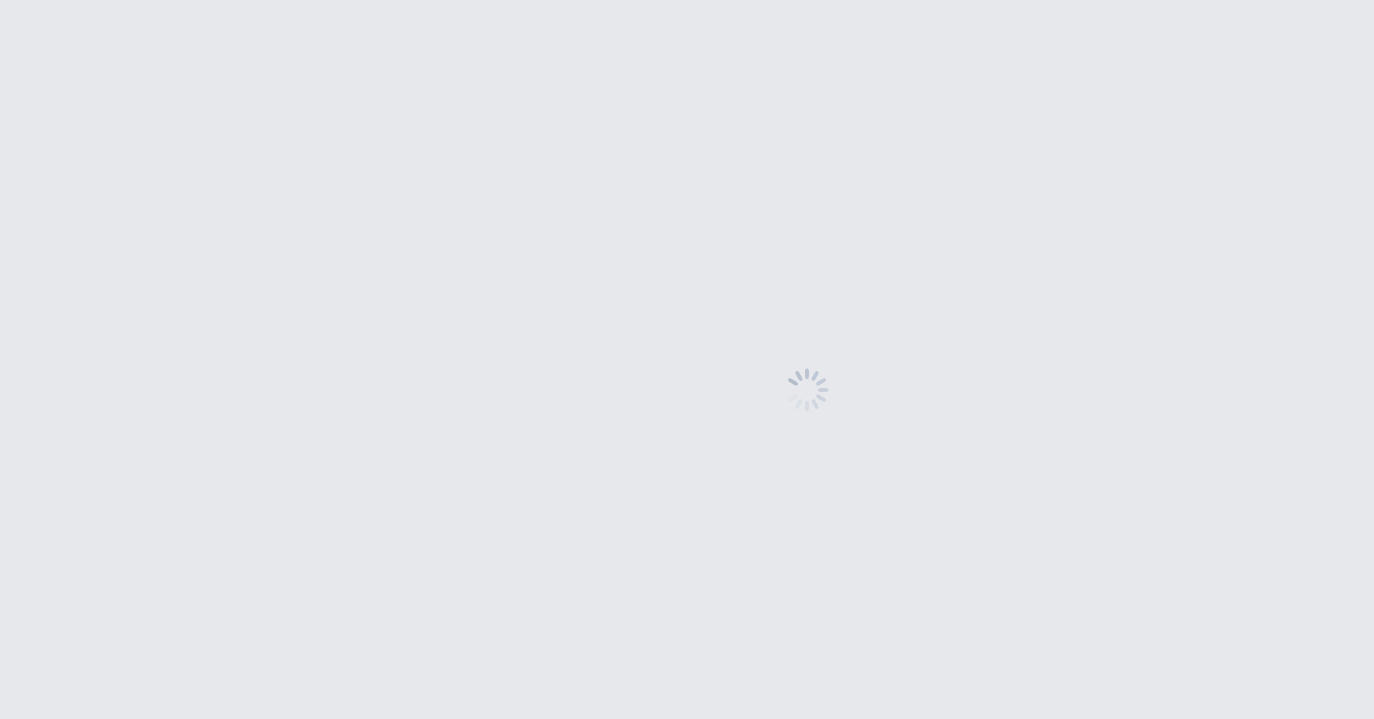 click at bounding box center [807, 389] 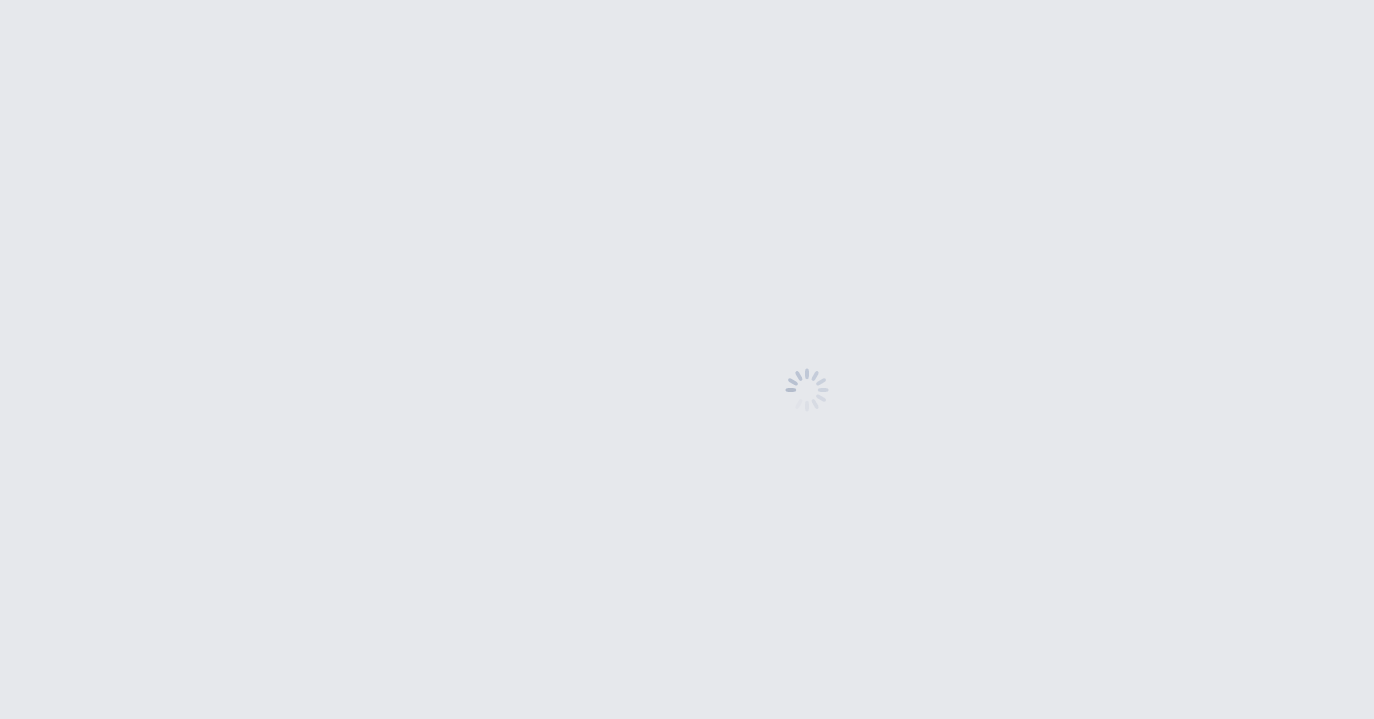 scroll, scrollTop: 0, scrollLeft: 0, axis: both 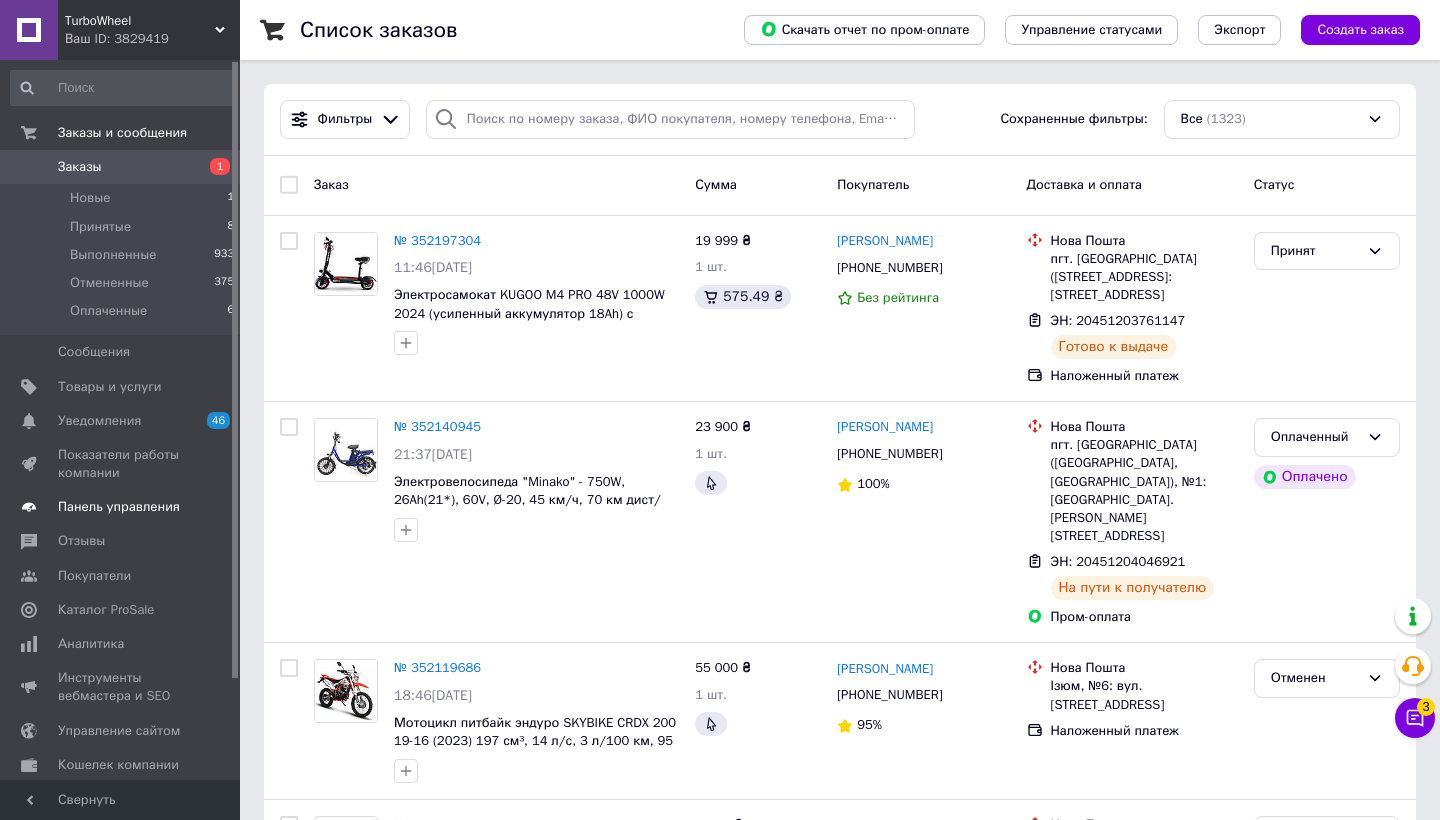 click on "Панель управления" at bounding box center (123, 507) 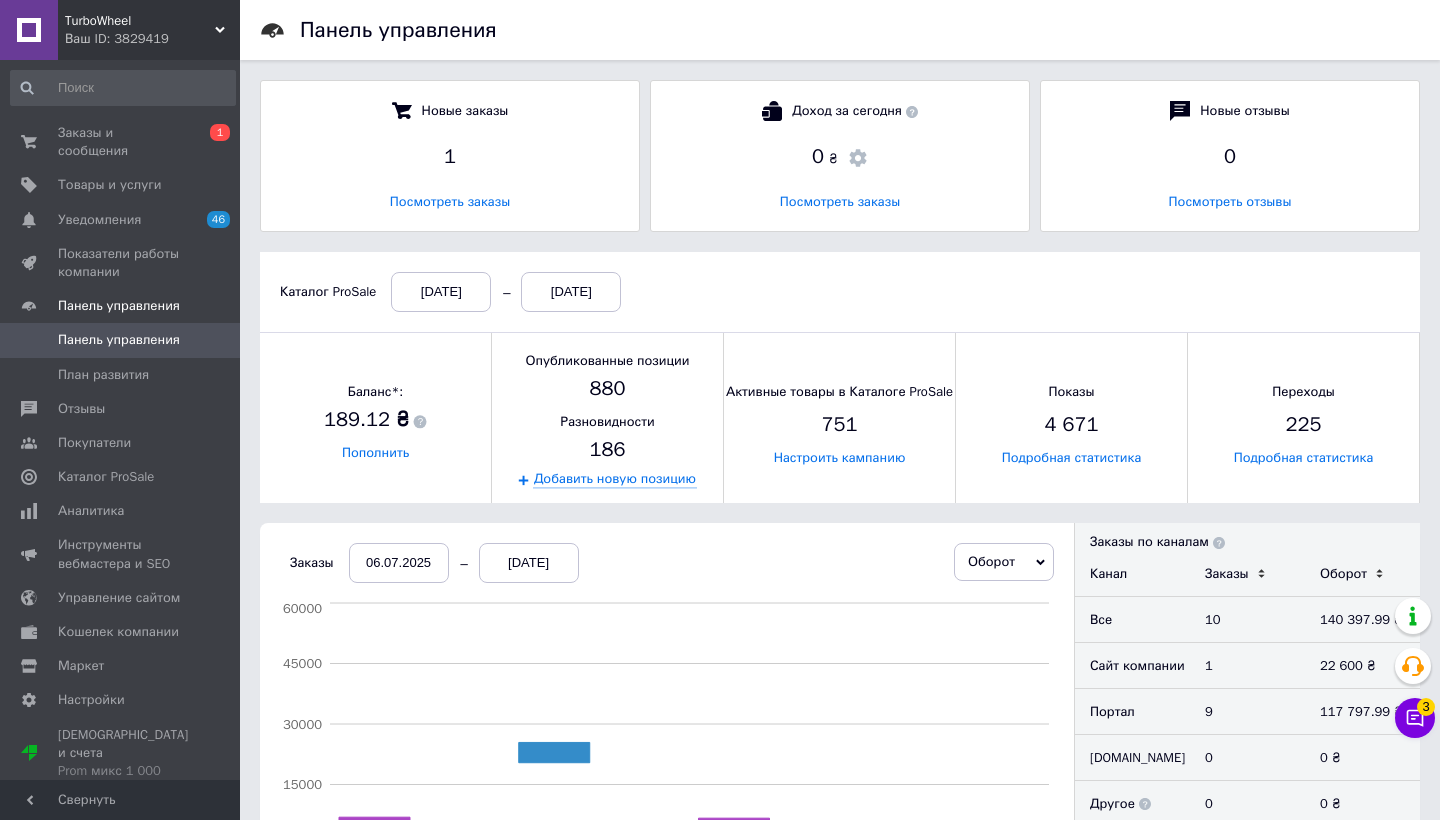scroll, scrollTop: 10, scrollLeft: 10, axis: both 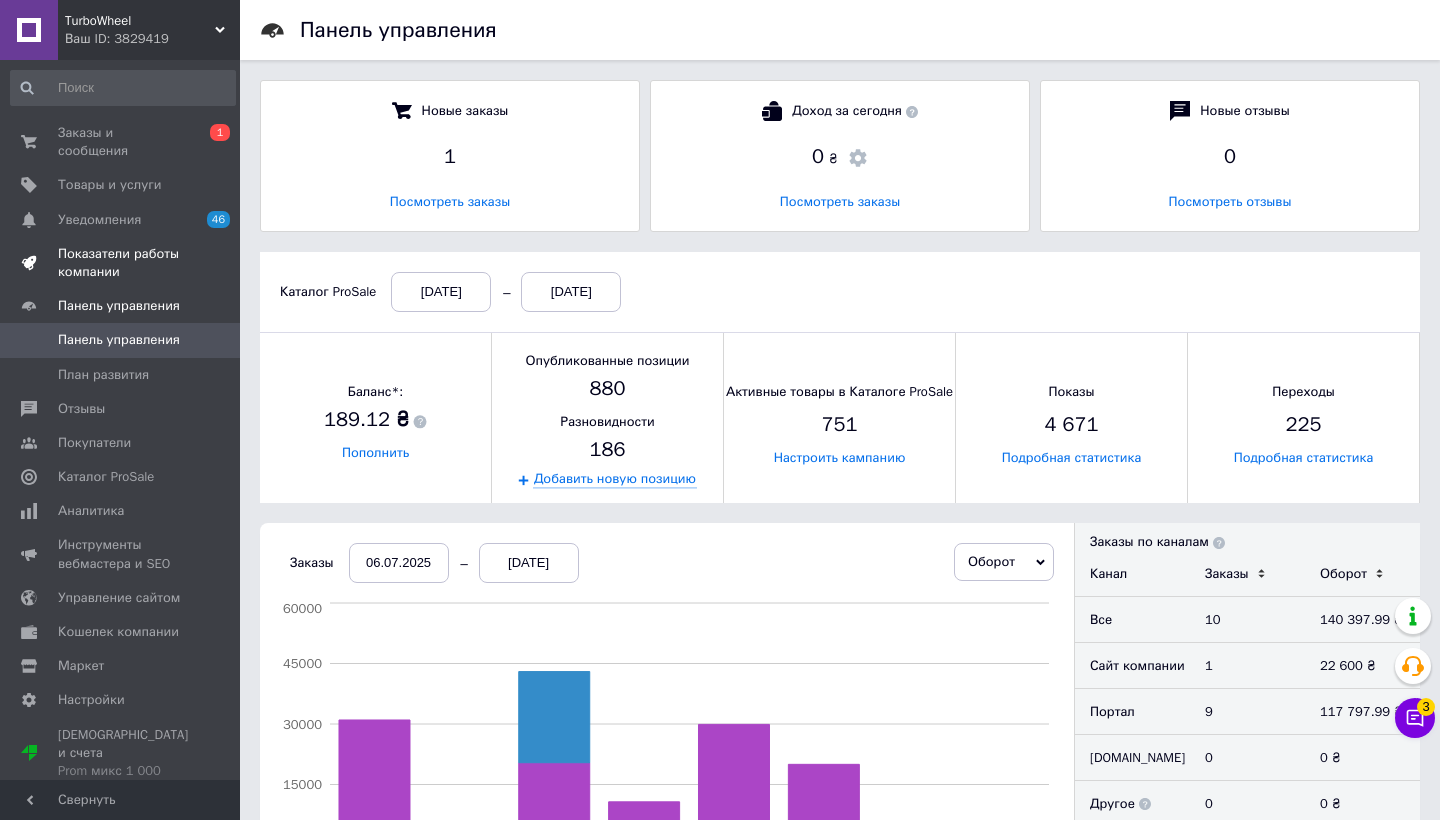 click on "Показатели работы компании" at bounding box center [121, 263] 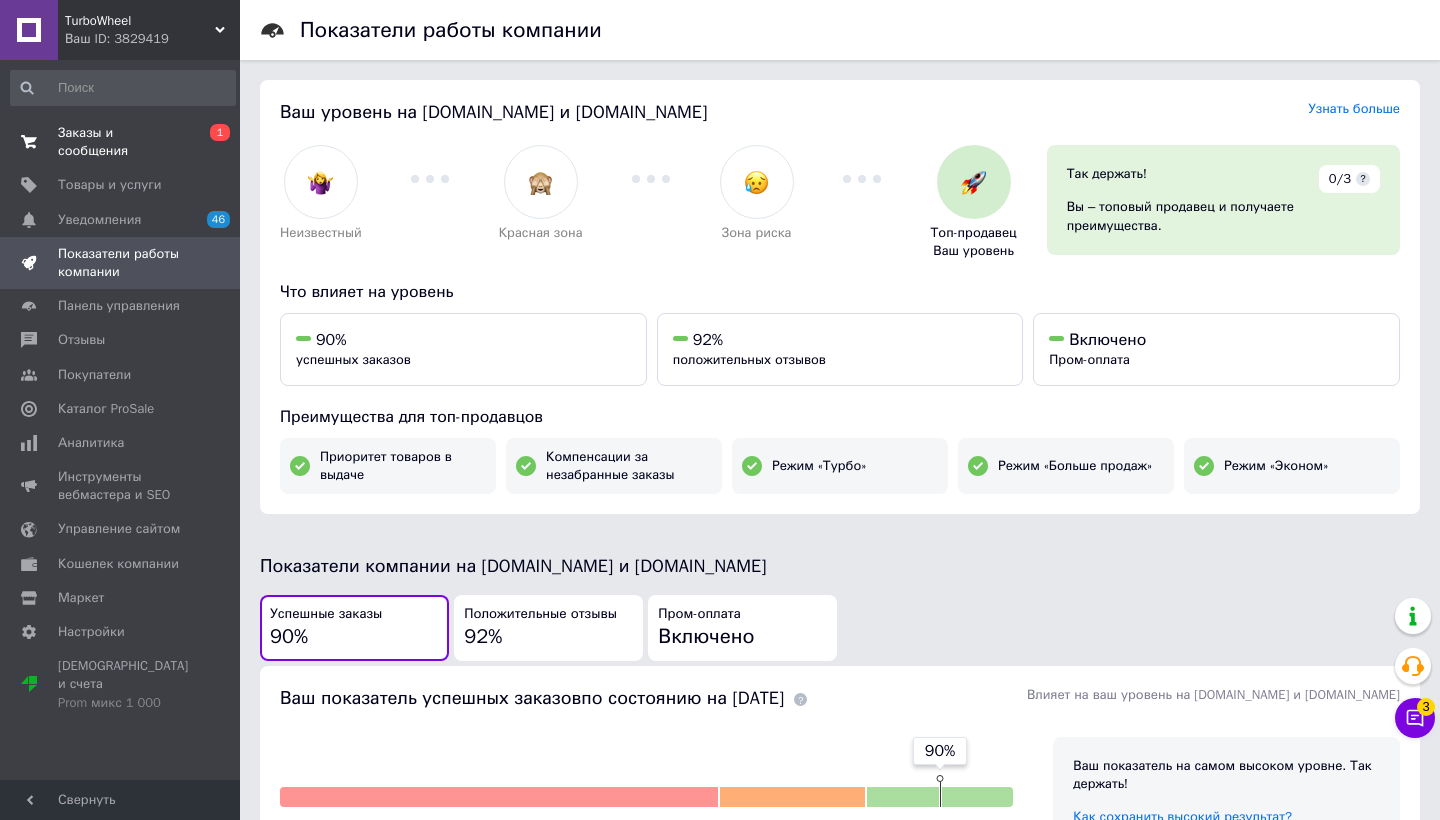 click on "Заказы и сообщения" at bounding box center (121, 142) 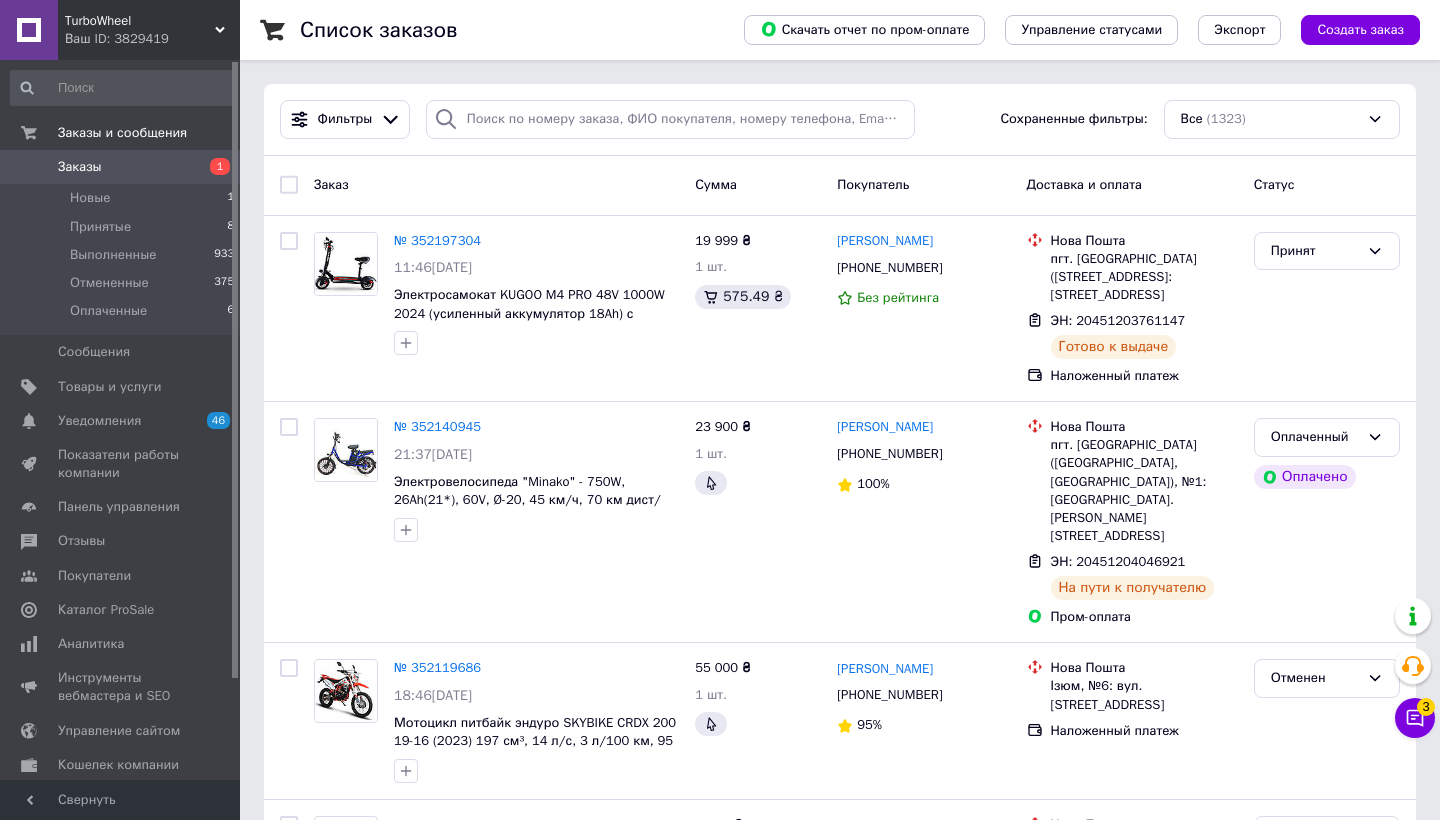 scroll, scrollTop: 0, scrollLeft: 0, axis: both 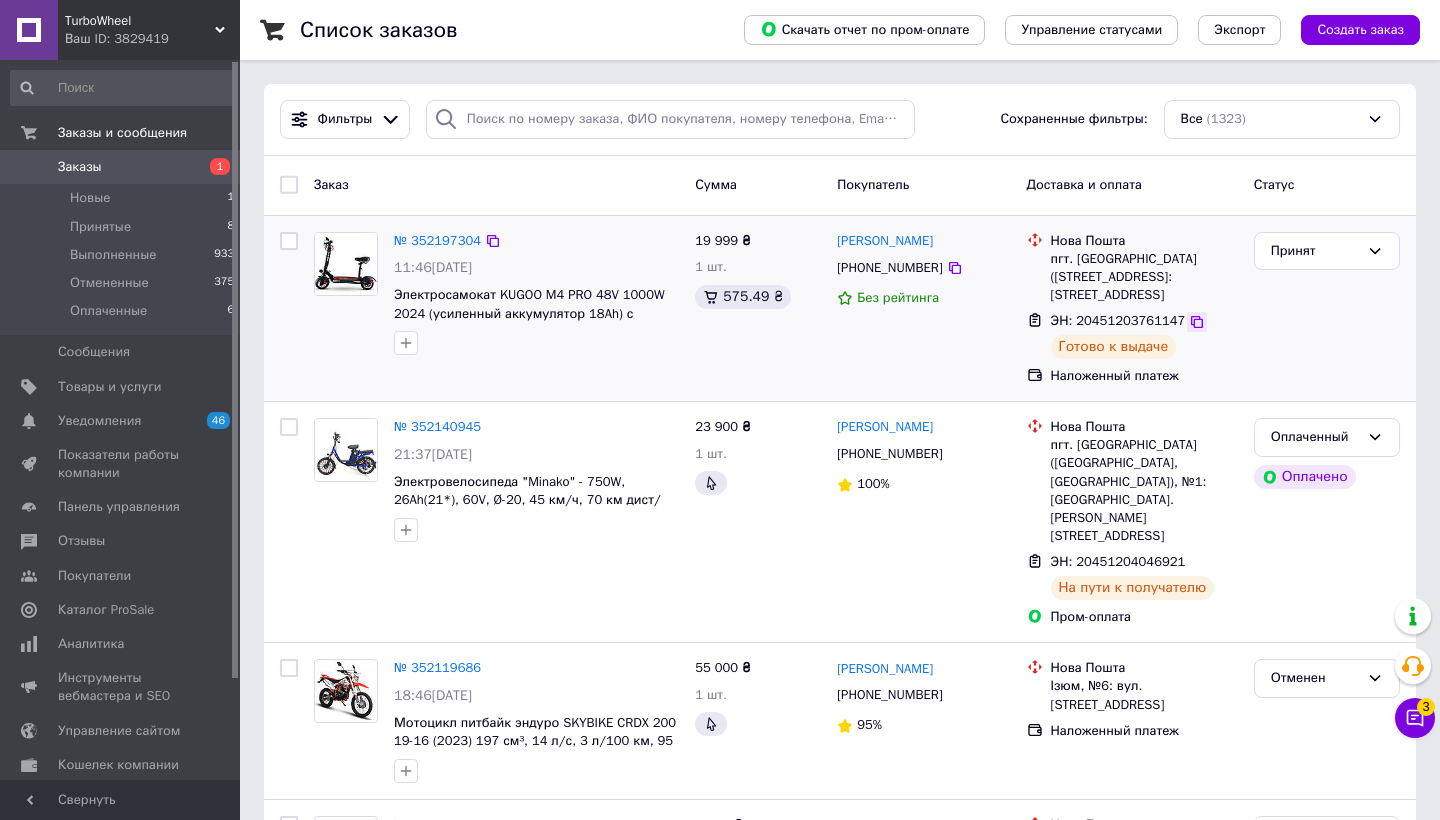click 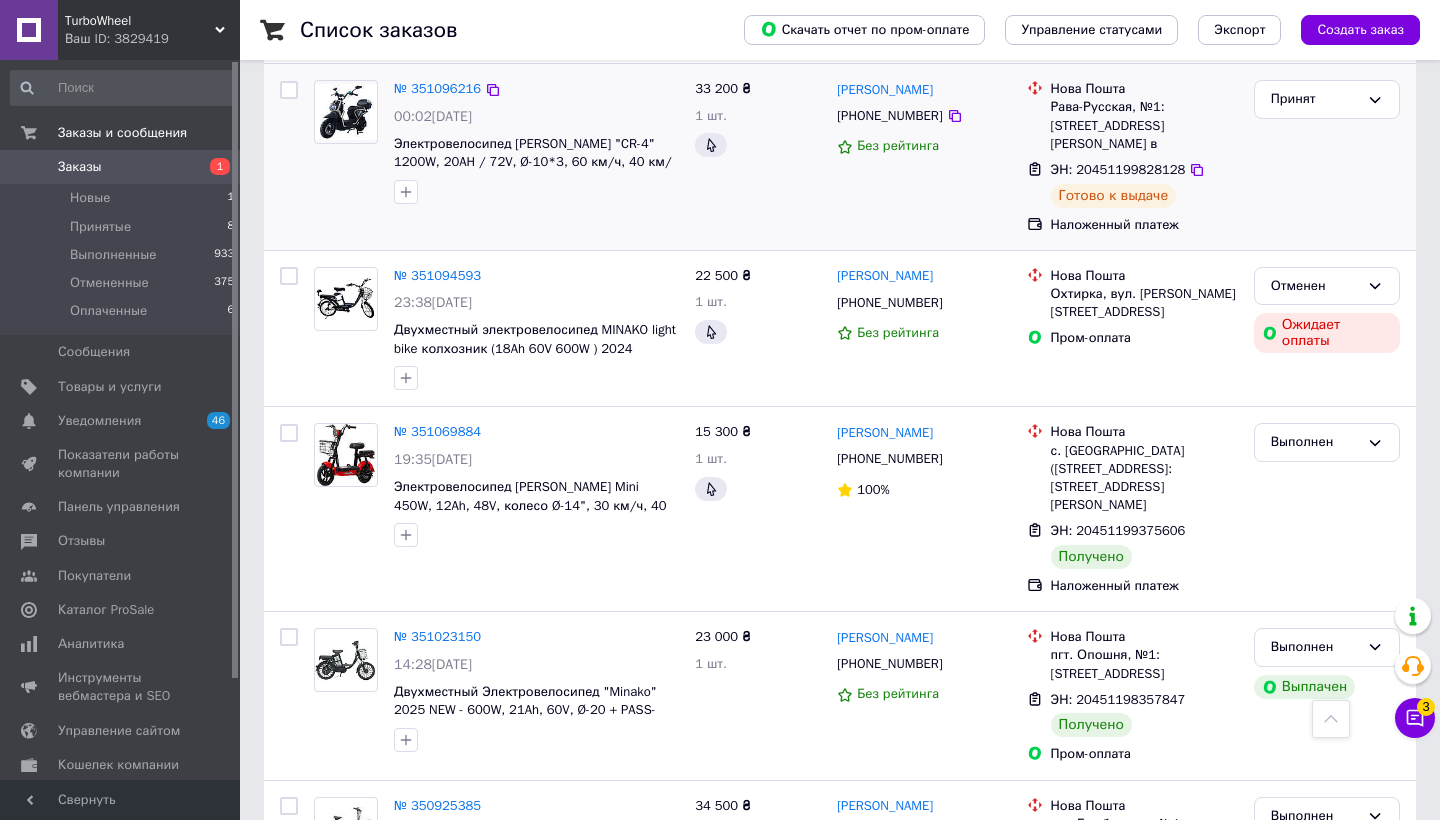 scroll, scrollTop: 3796, scrollLeft: 0, axis: vertical 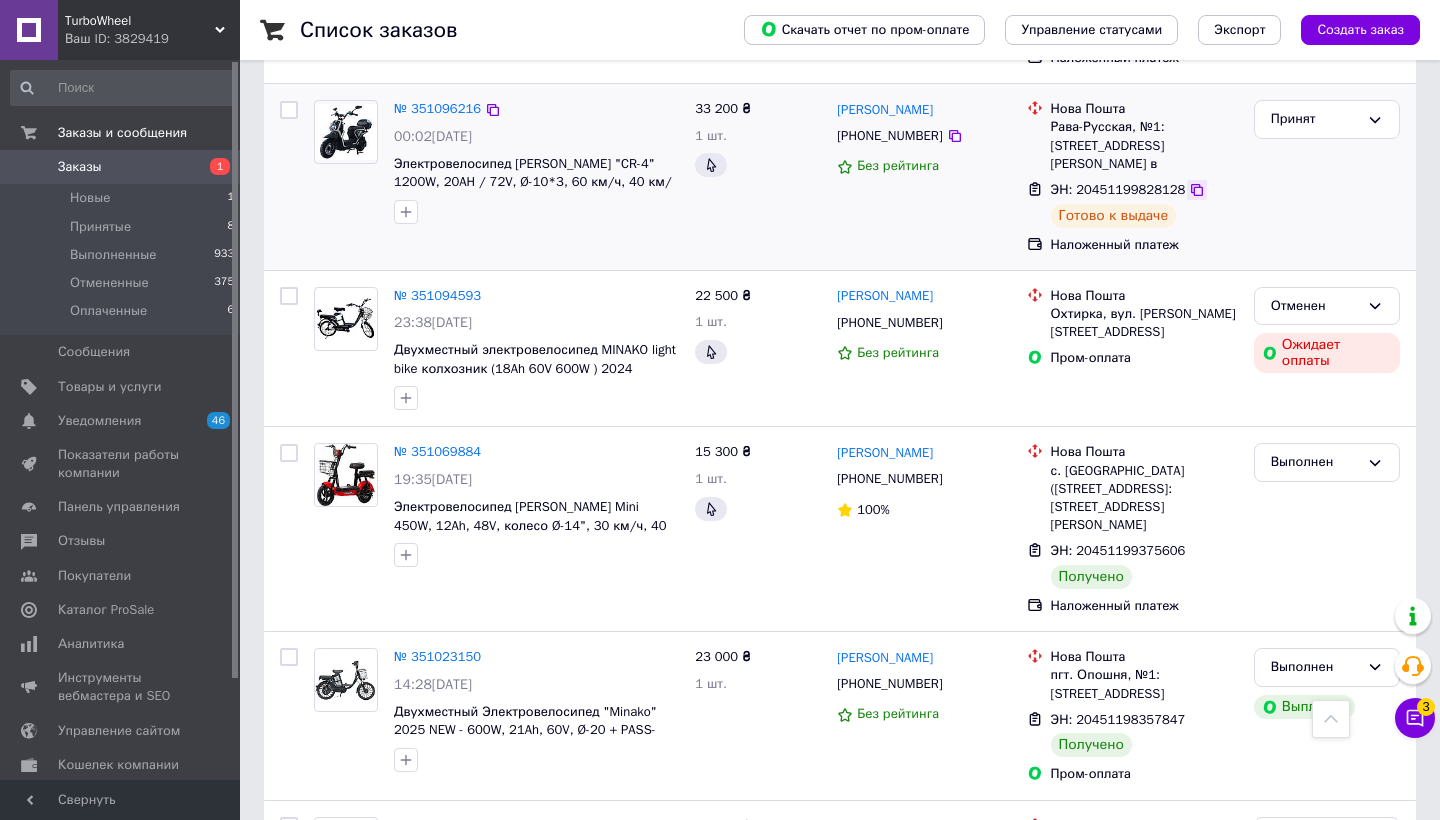 click 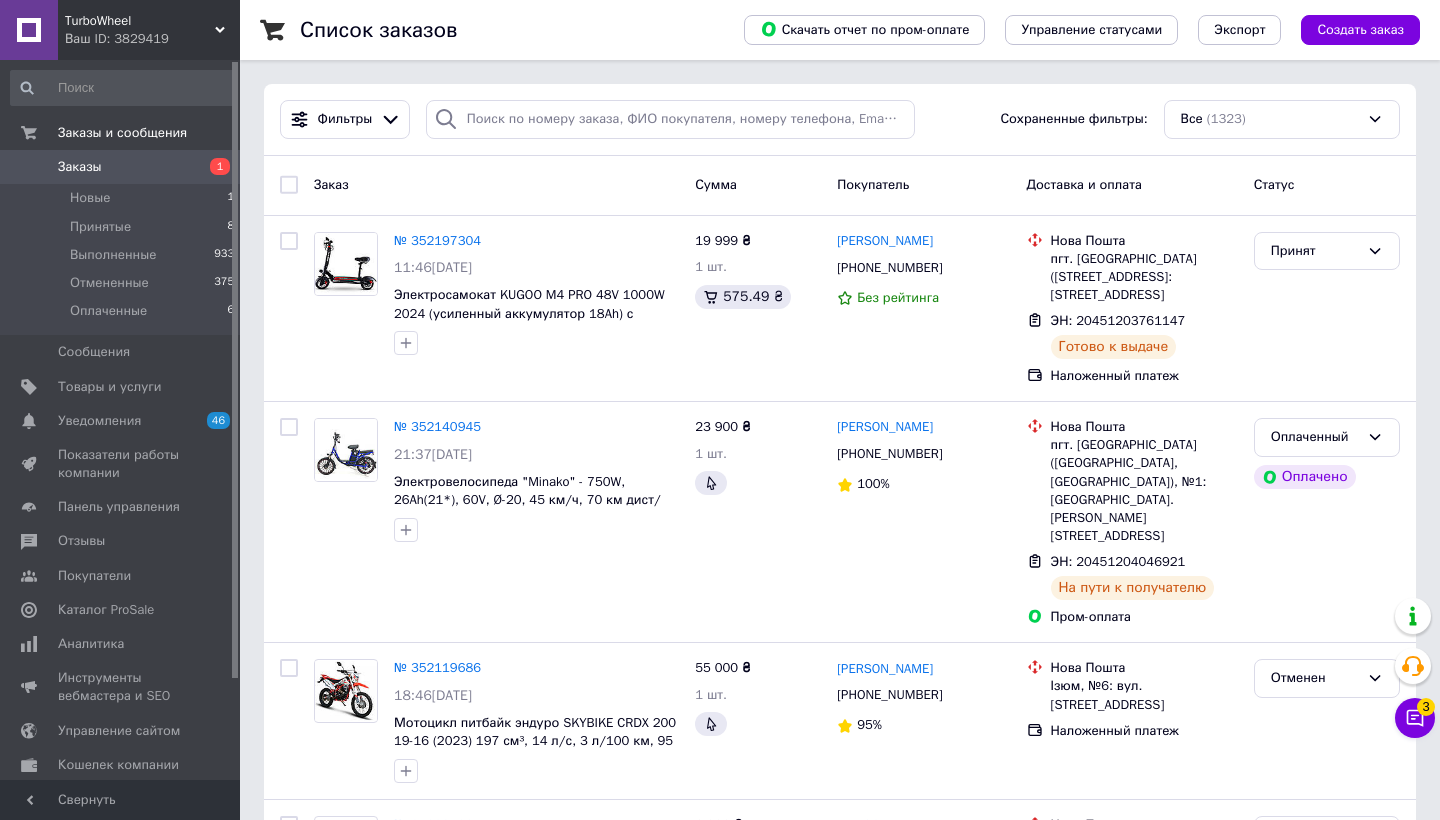 scroll, scrollTop: 0, scrollLeft: 0, axis: both 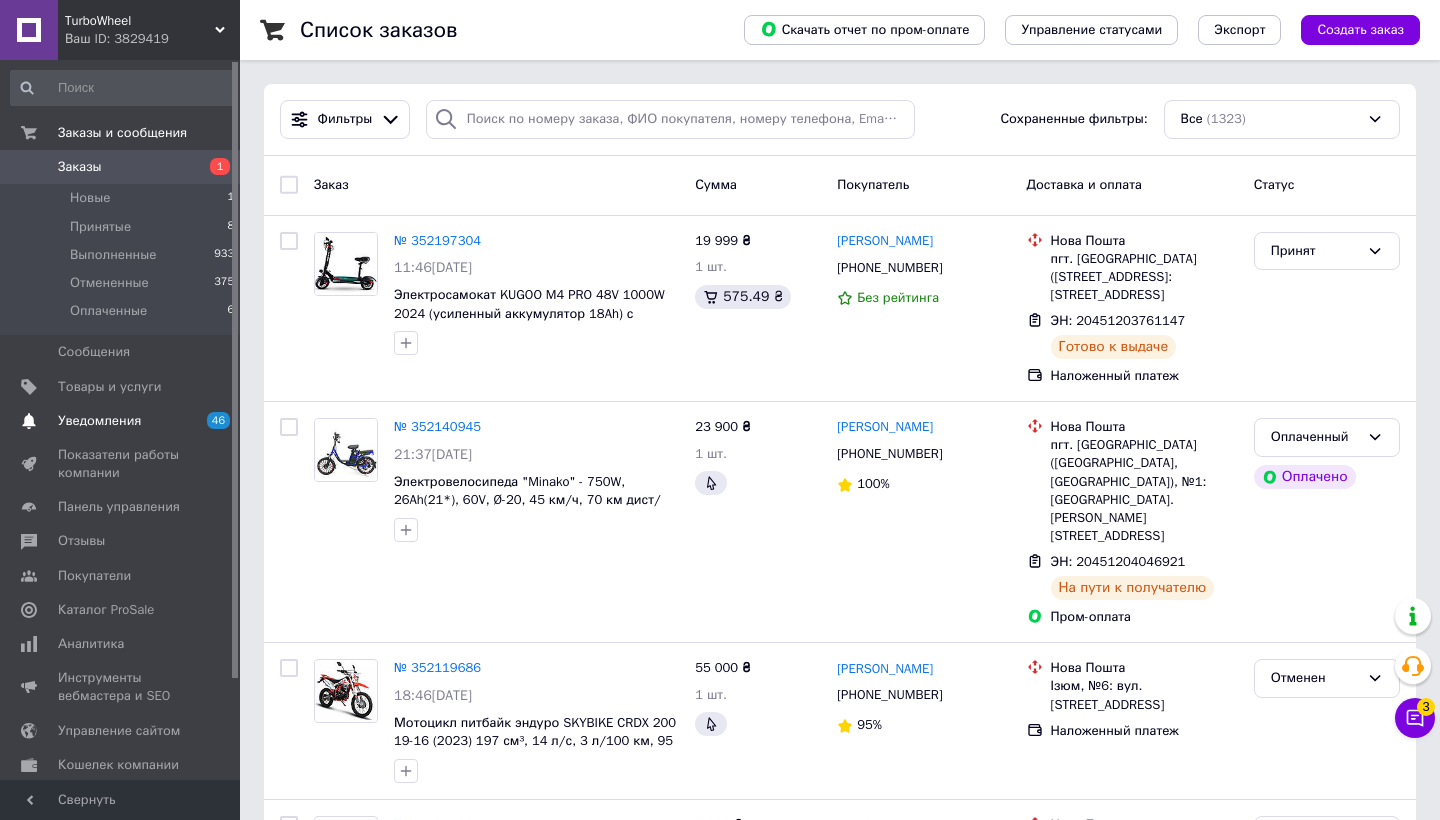click on "Уведомления 46 0" at bounding box center (123, 421) 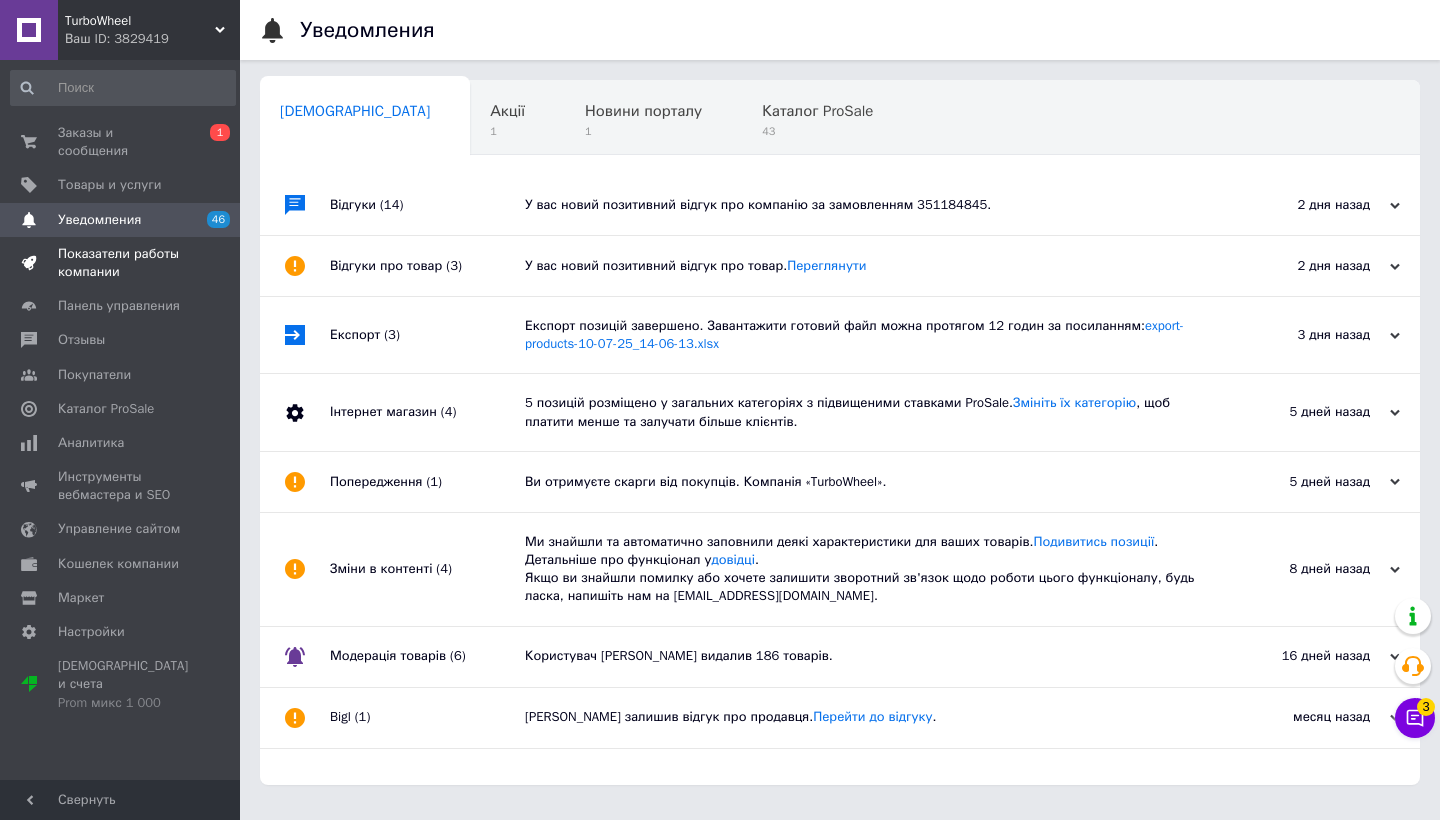 click on "Показатели работы компании" at bounding box center [121, 263] 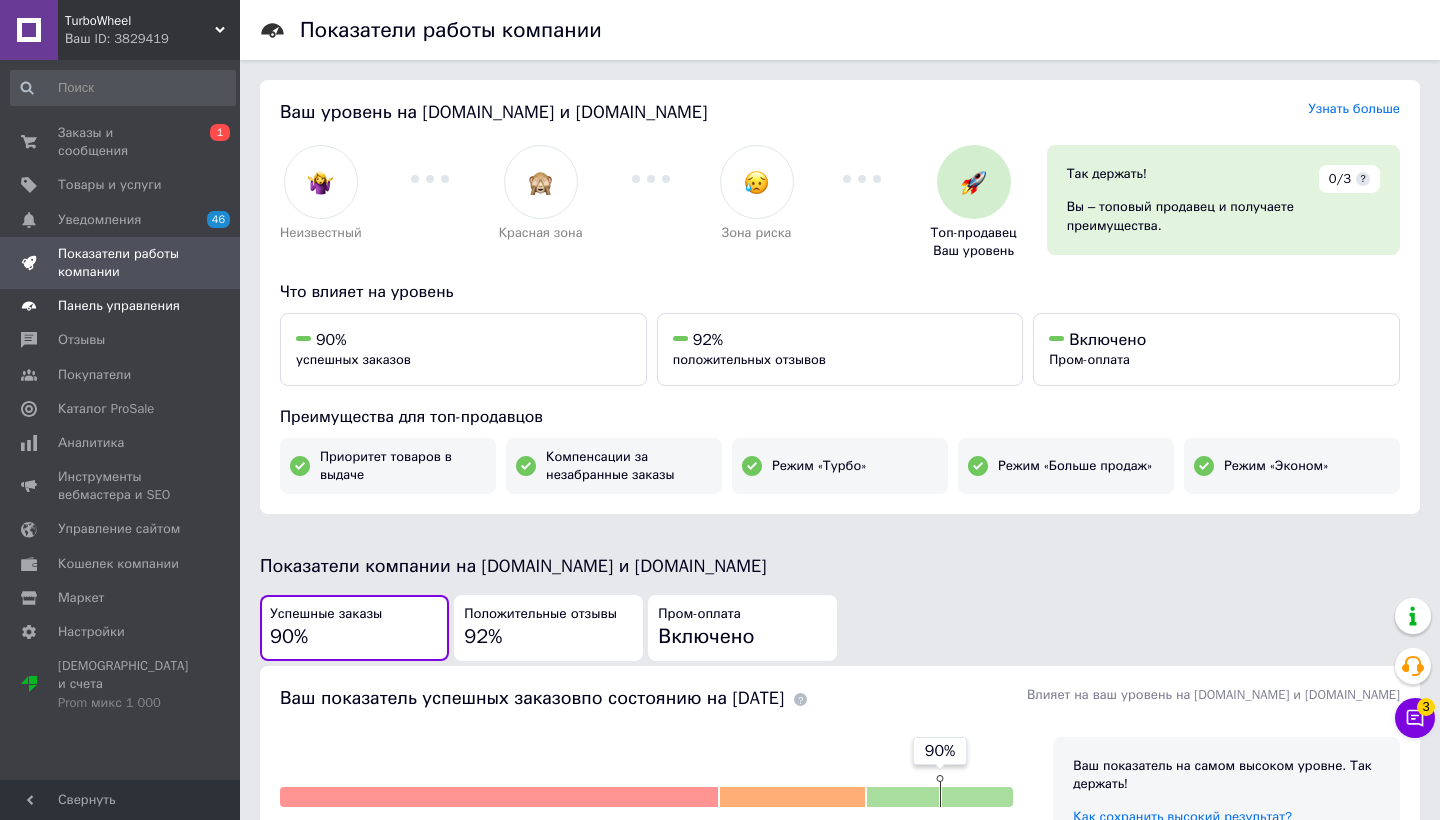 click on "Панель управления" at bounding box center (123, 306) 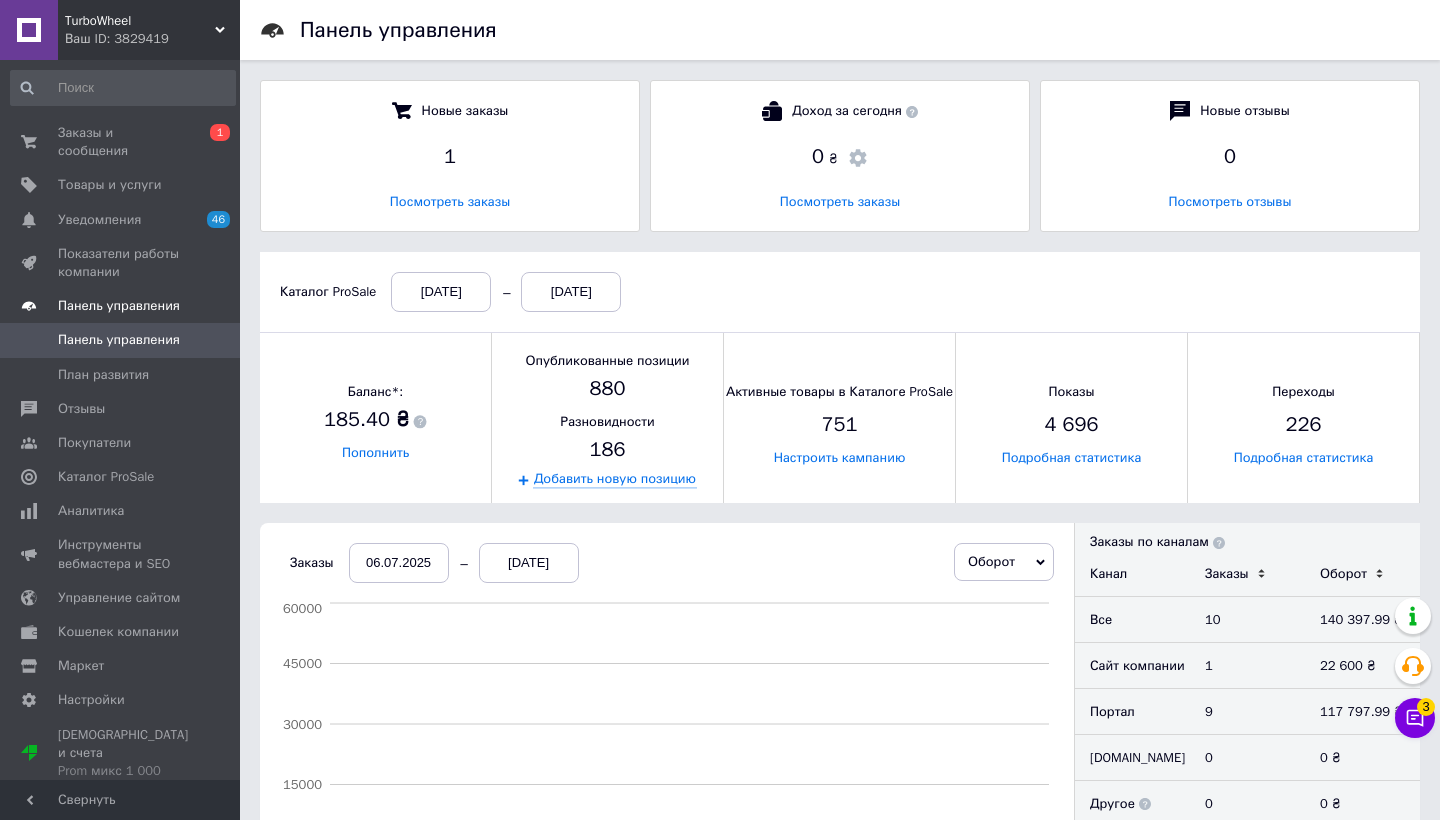 scroll, scrollTop: 10, scrollLeft: 10, axis: both 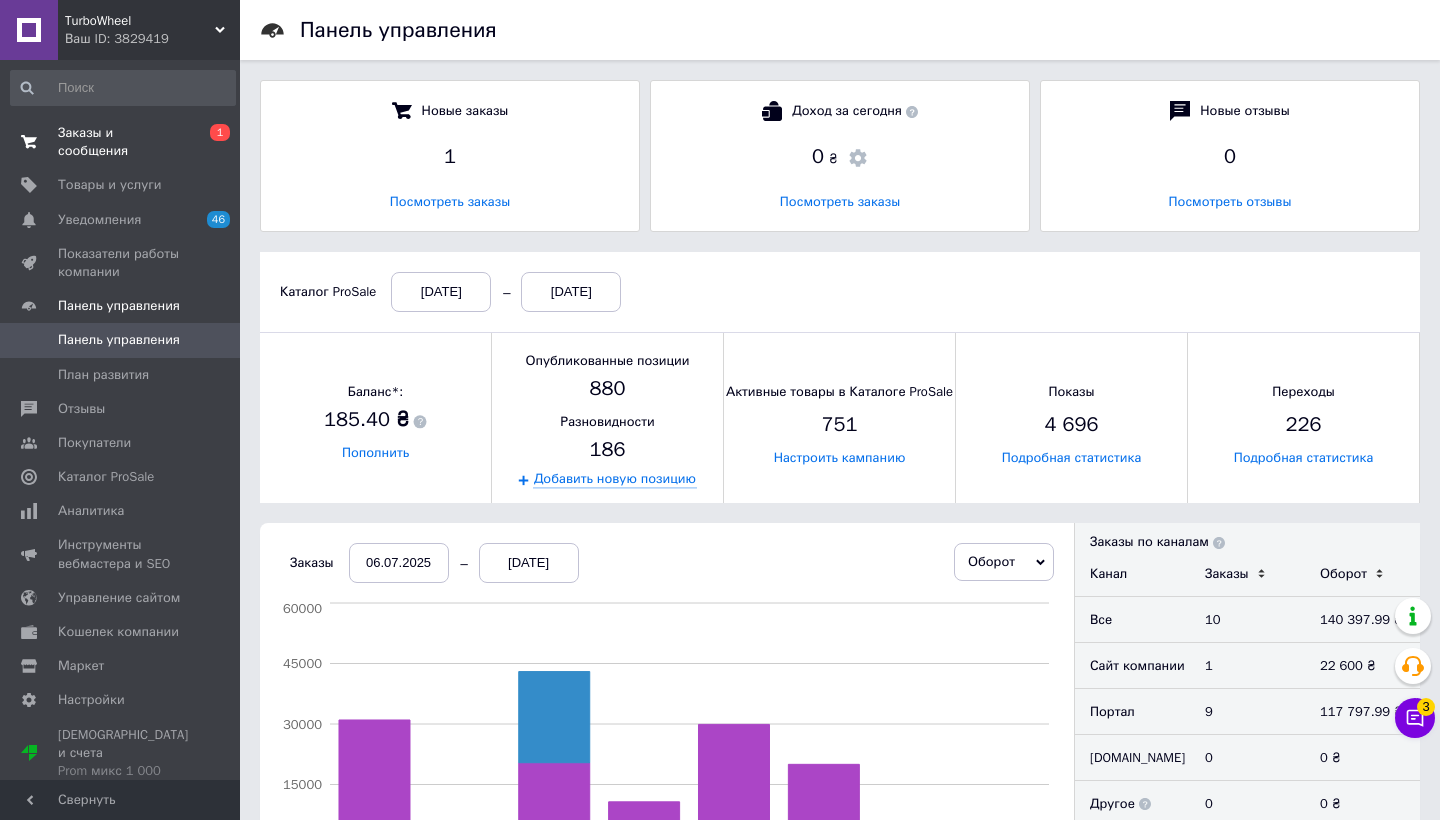 click on "Заказы и сообщения" at bounding box center (121, 142) 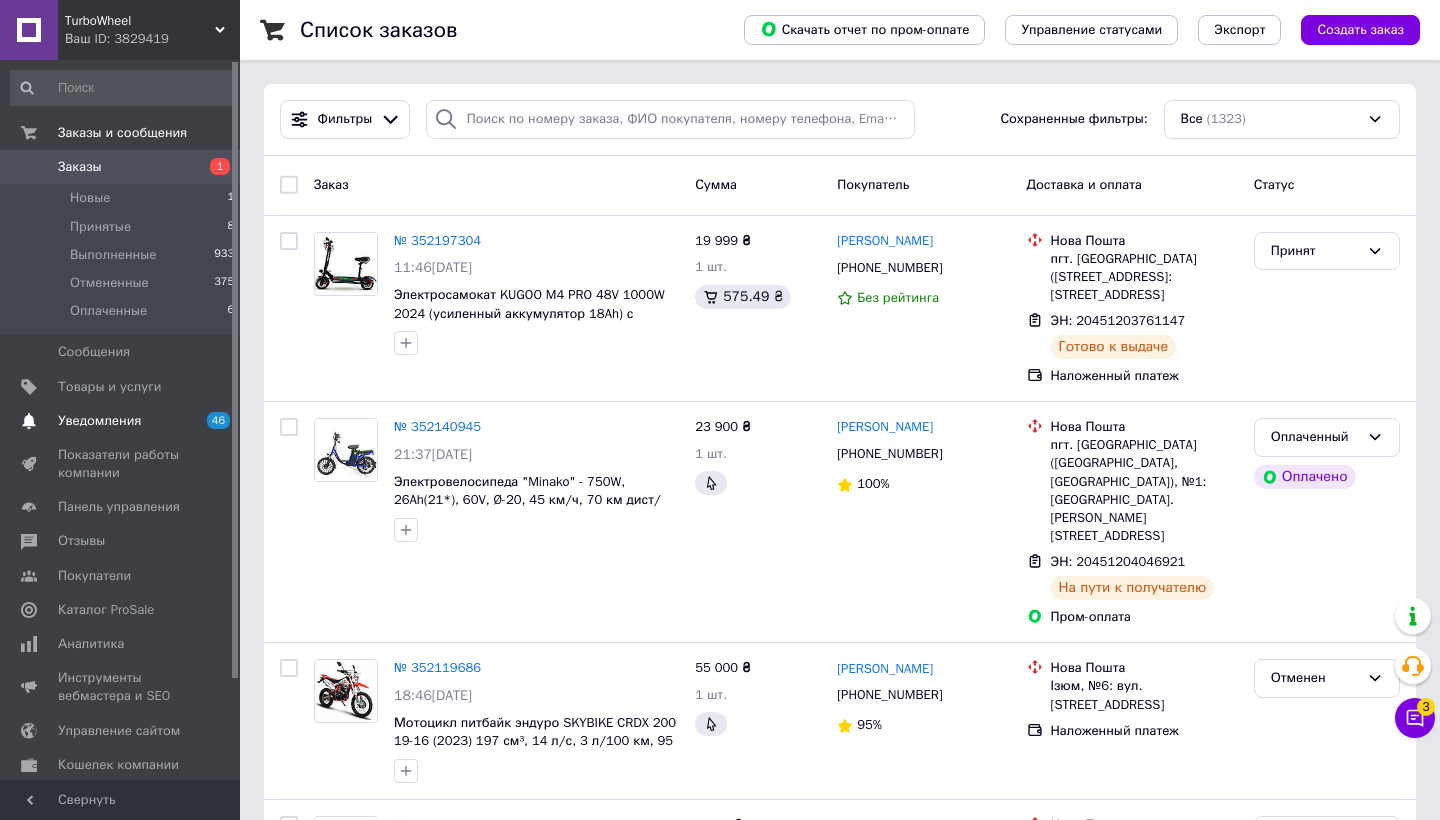click on "Уведомления 46 0" at bounding box center [123, 421] 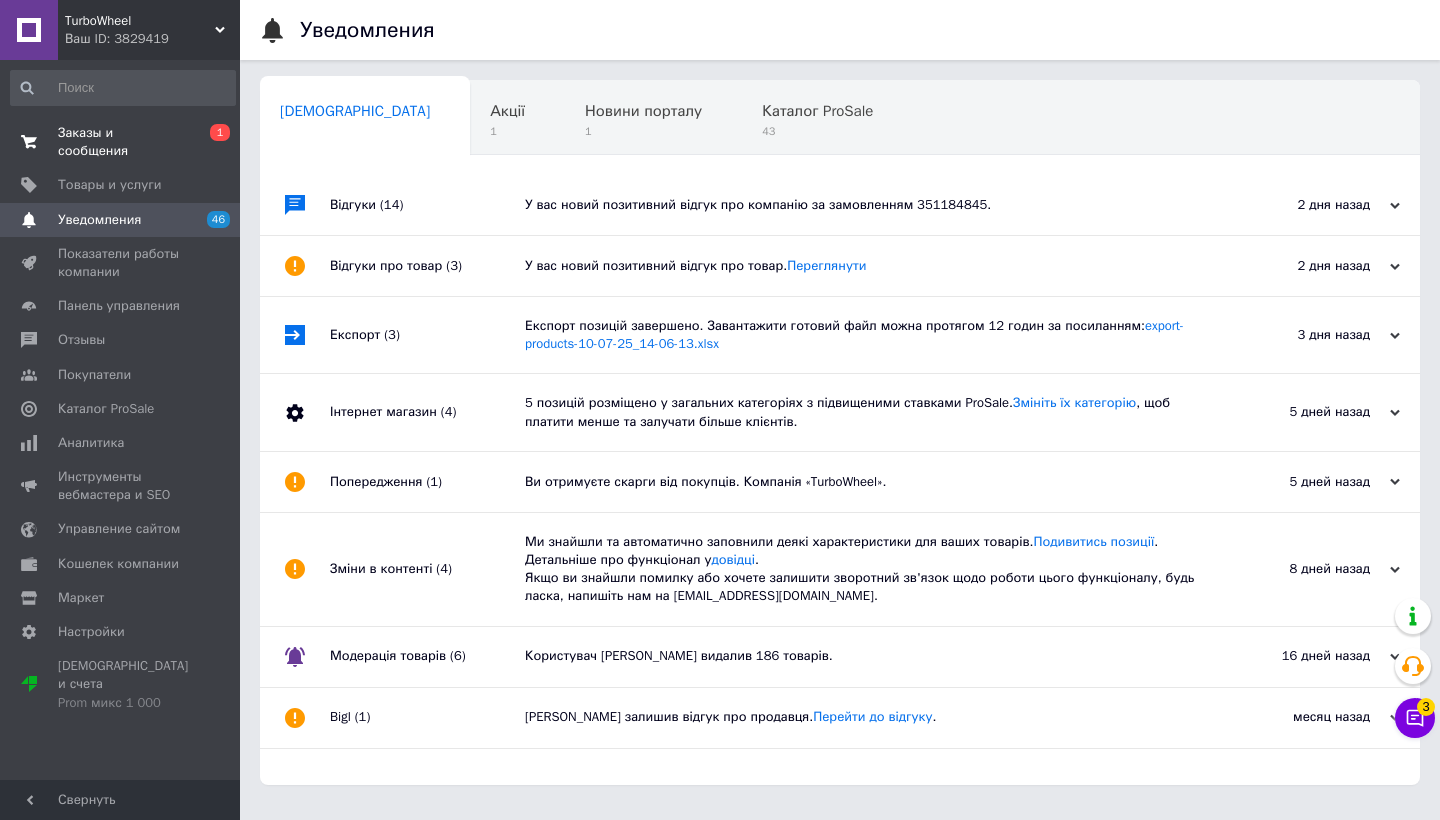 click on "Заказы и сообщения" at bounding box center (121, 142) 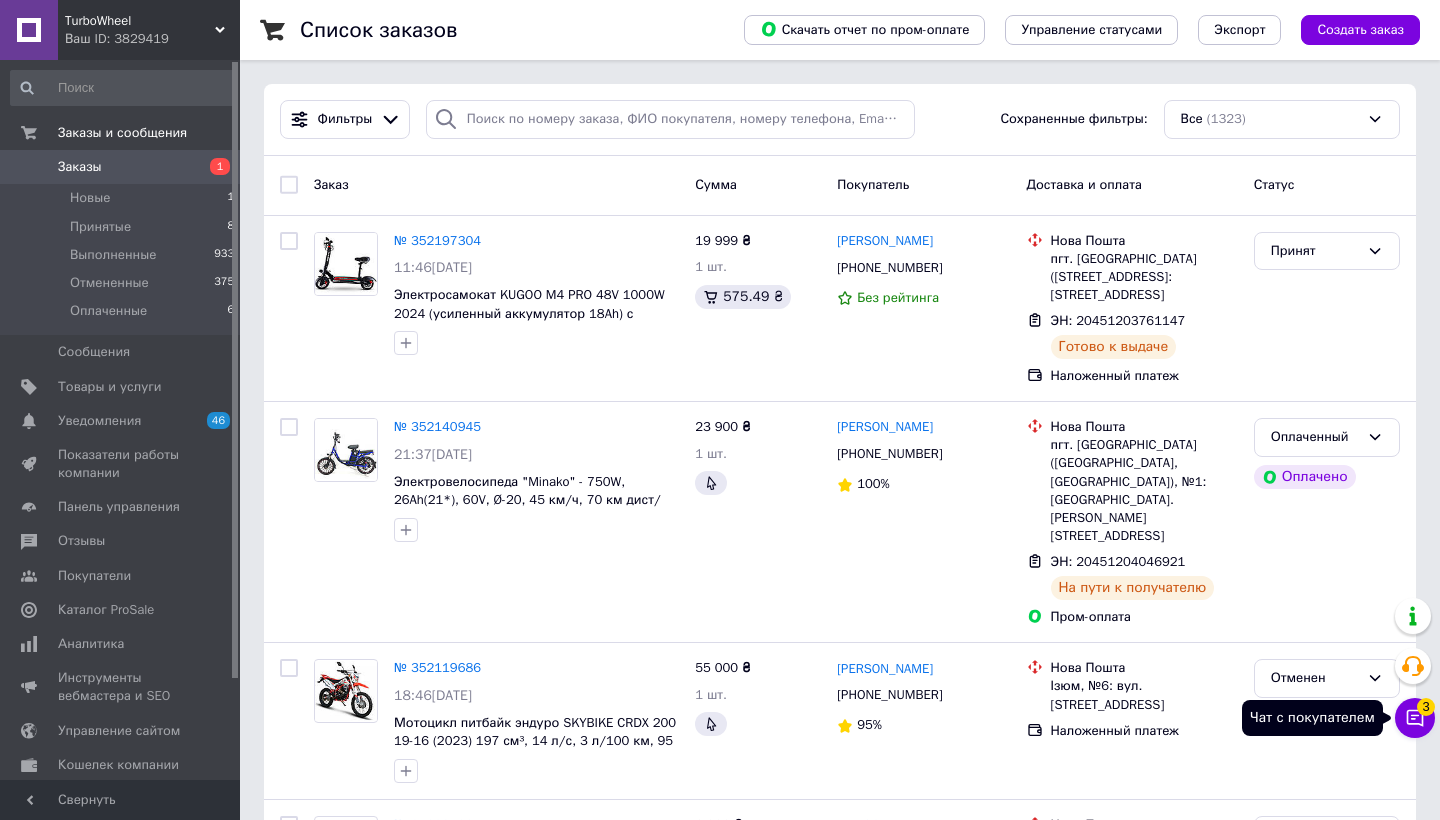 click 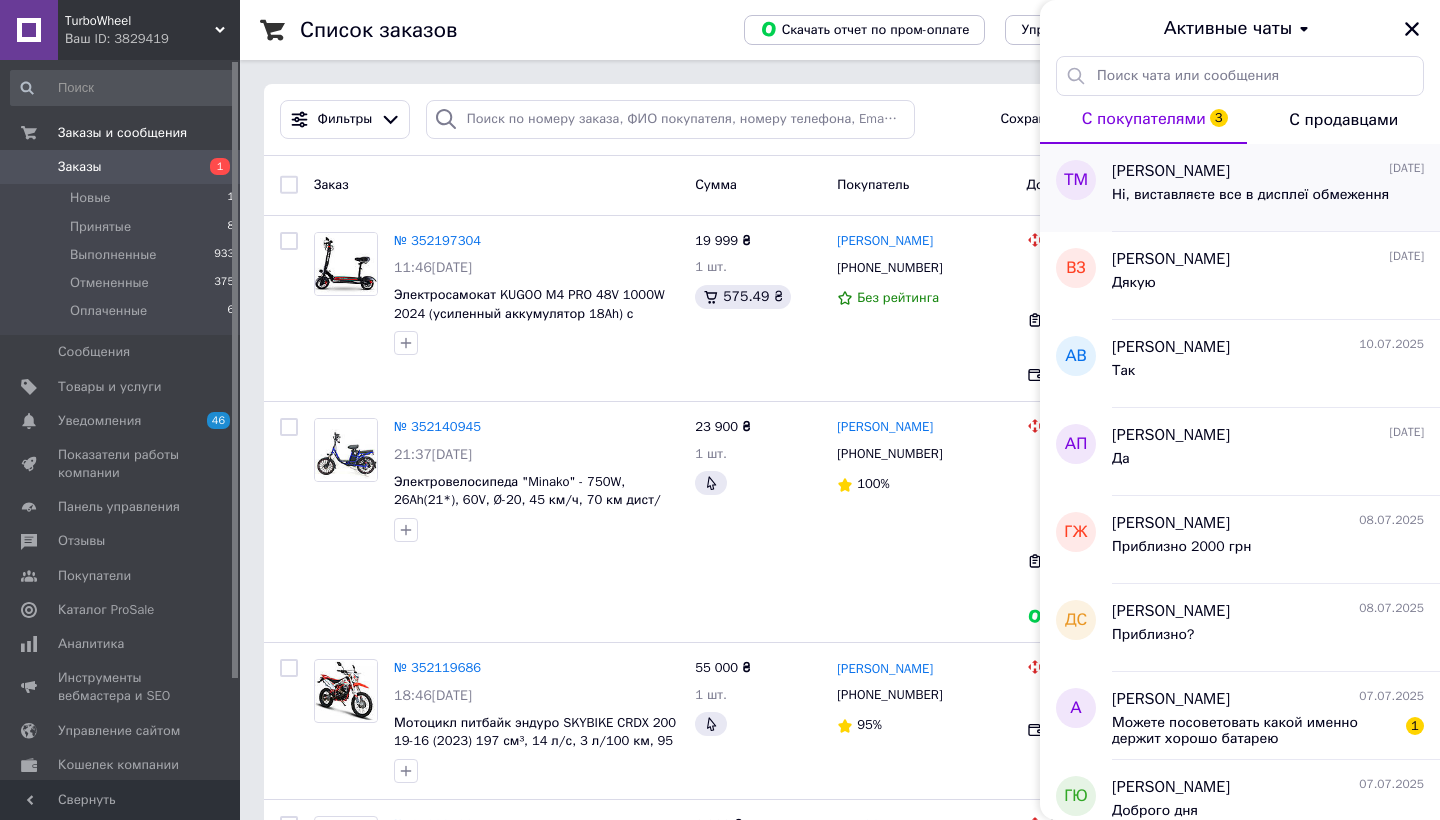 click on "Ні, виставляєте все в дисплеї обмеження" at bounding box center (1250, 195) 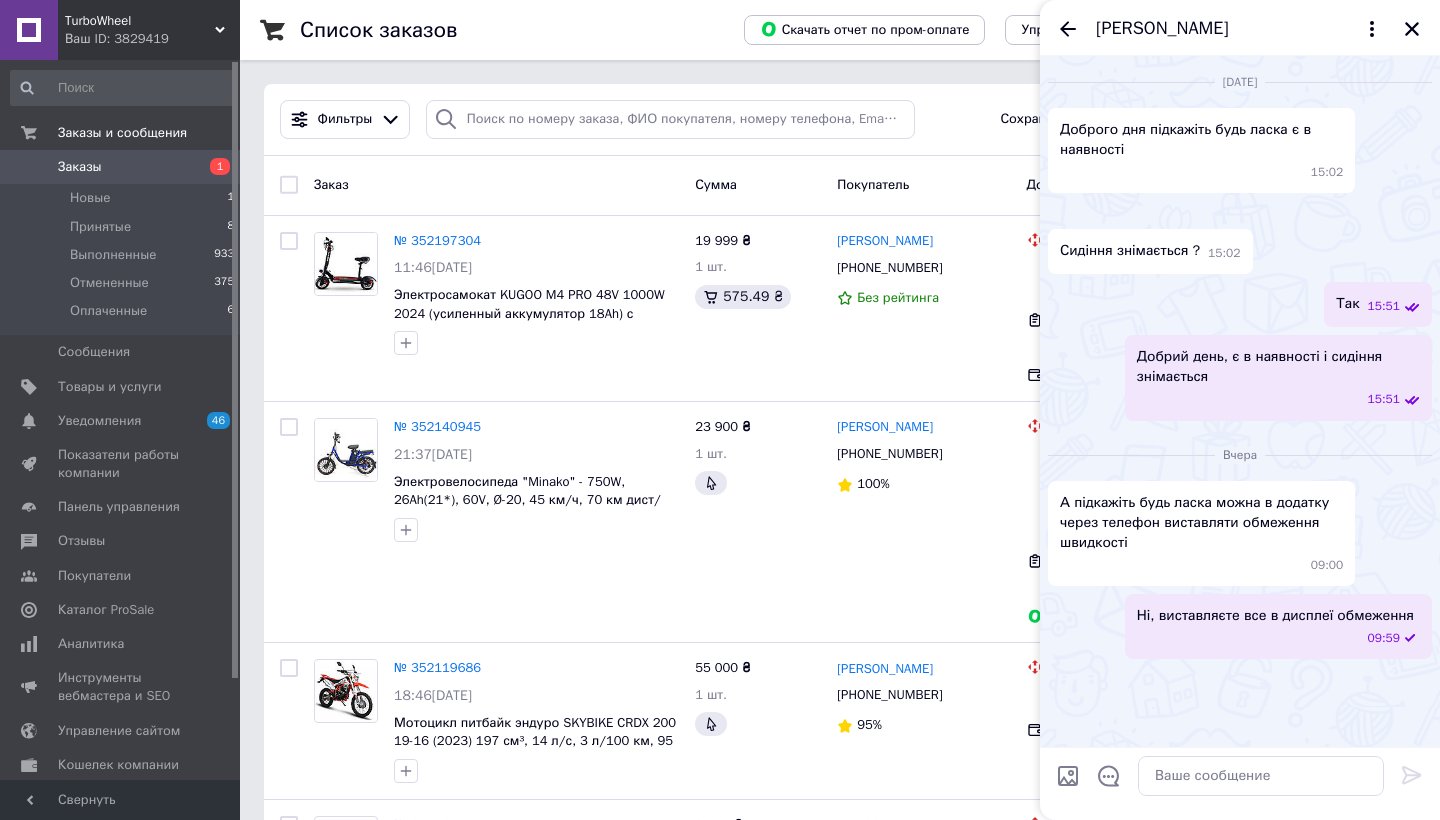 scroll, scrollTop: 199, scrollLeft: 0, axis: vertical 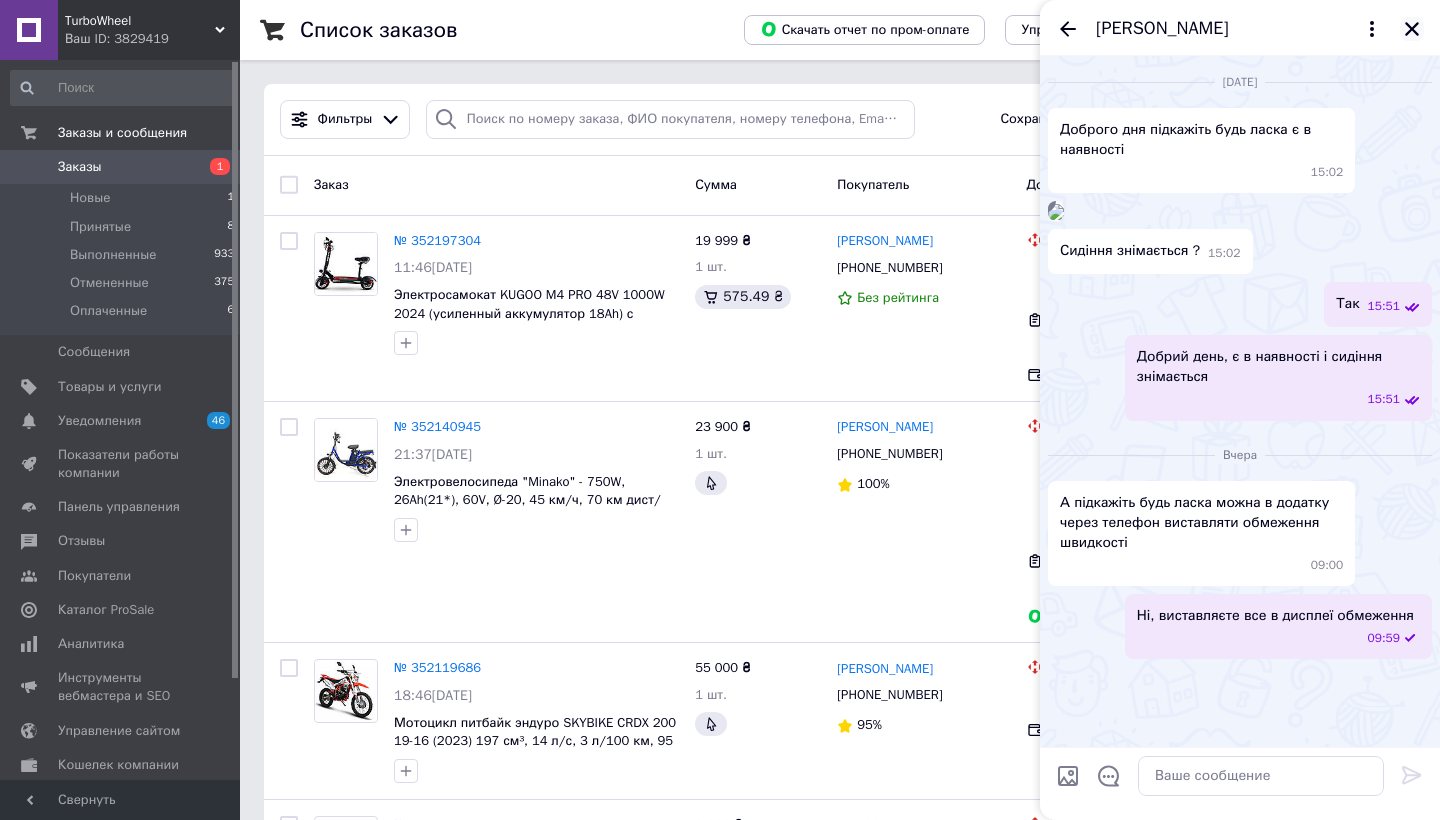click 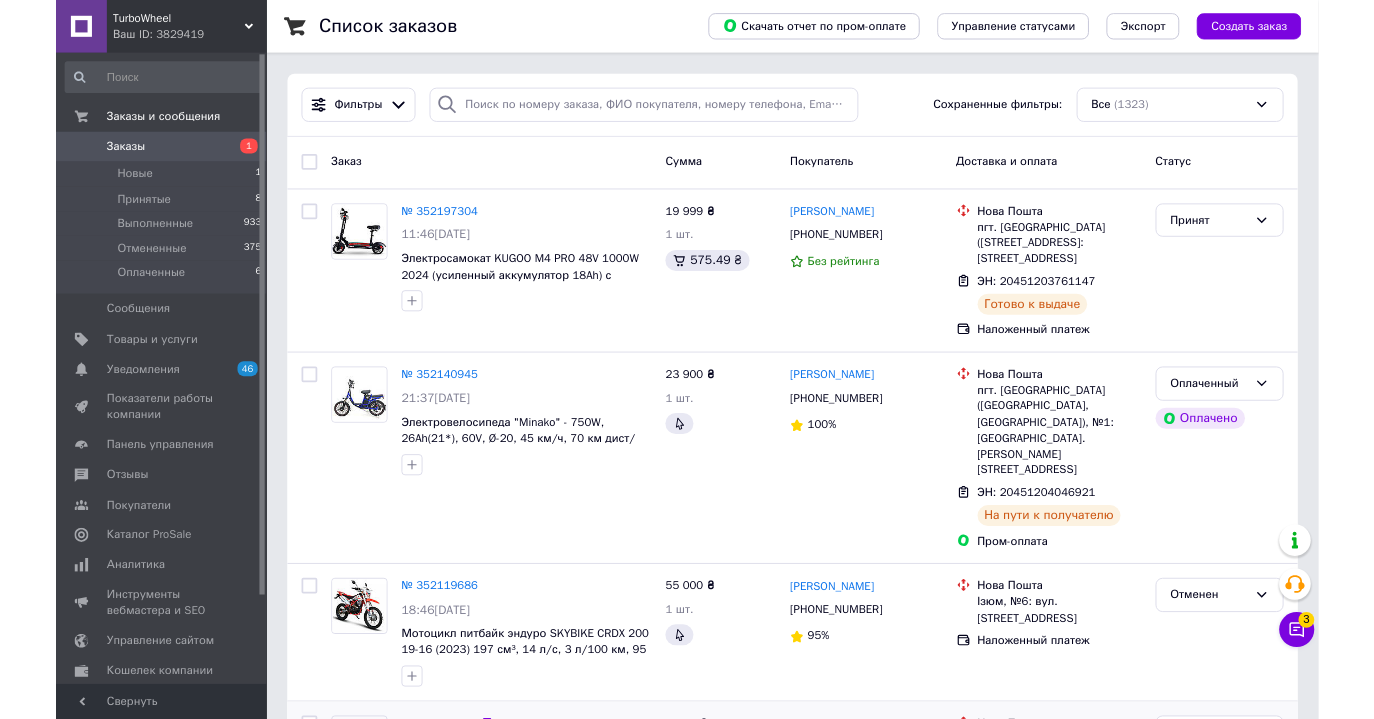 scroll, scrollTop: 0, scrollLeft: 0, axis: both 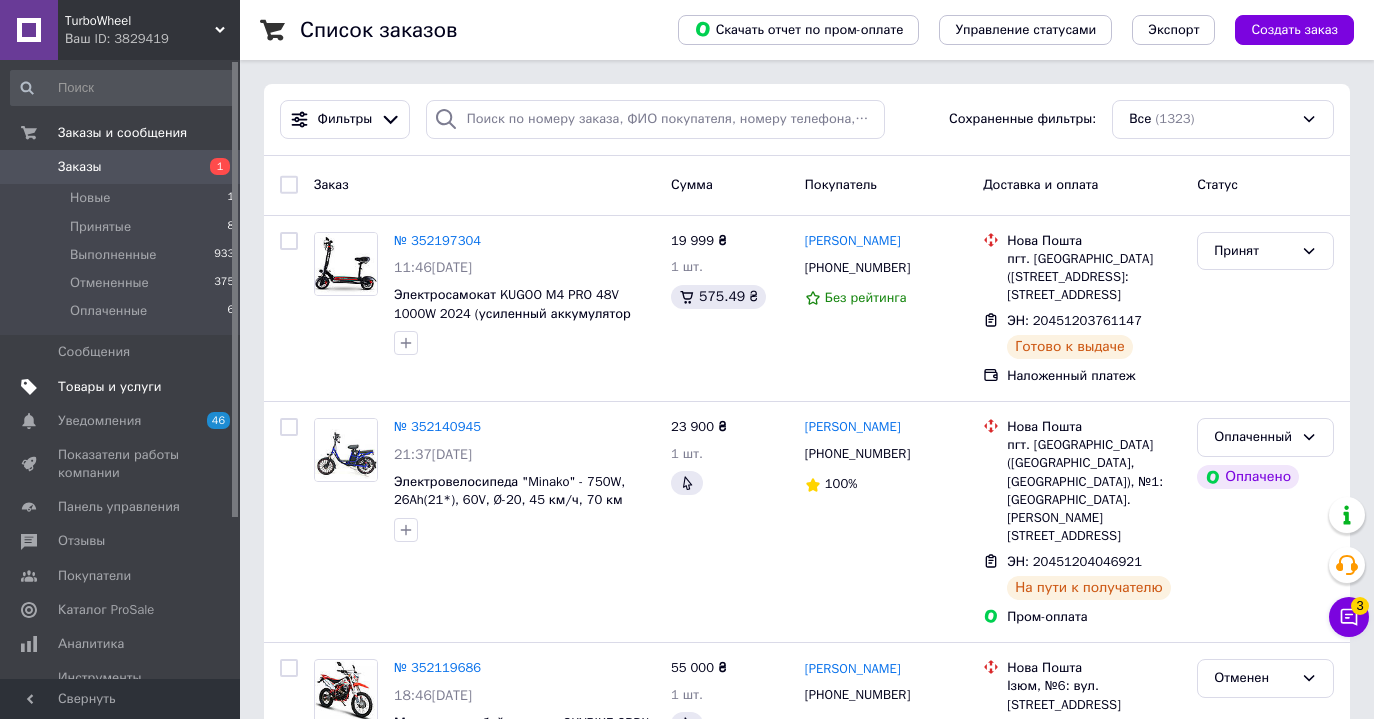 click on "Товары и услуги" at bounding box center (123, 387) 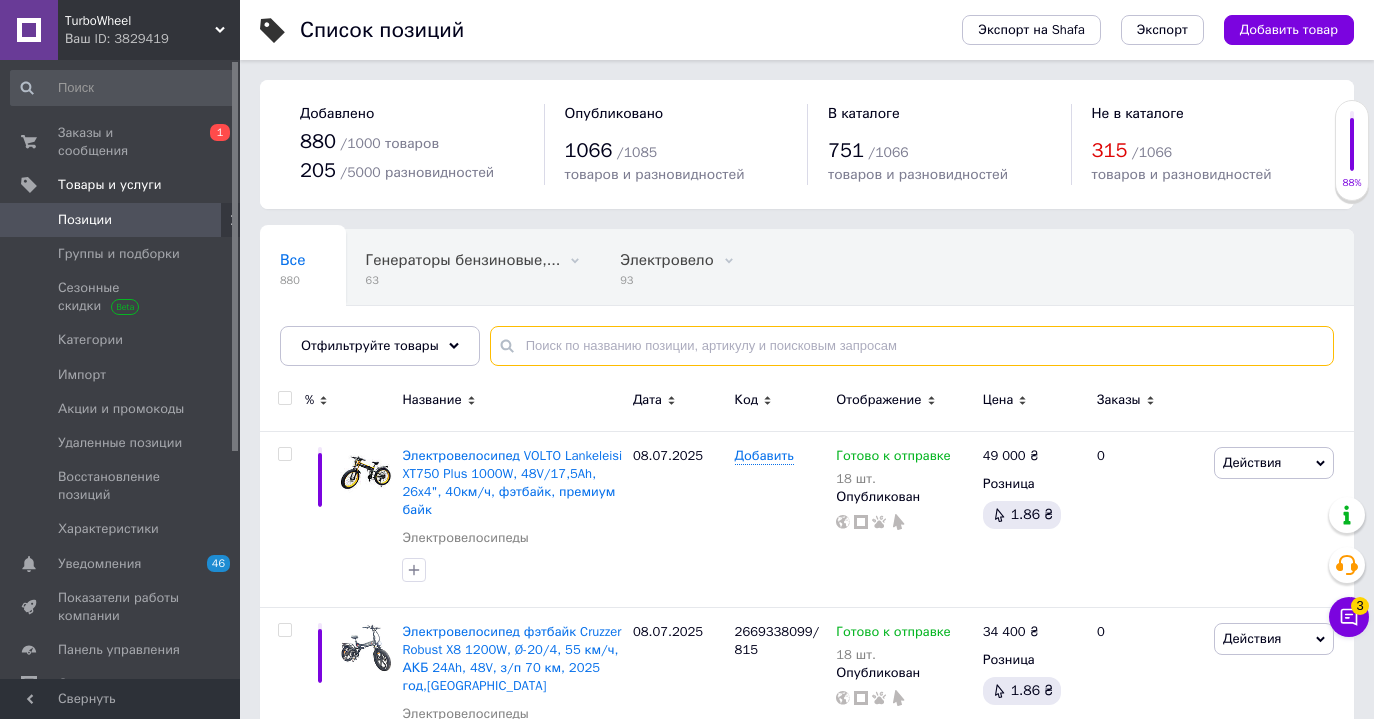 click at bounding box center [912, 346] 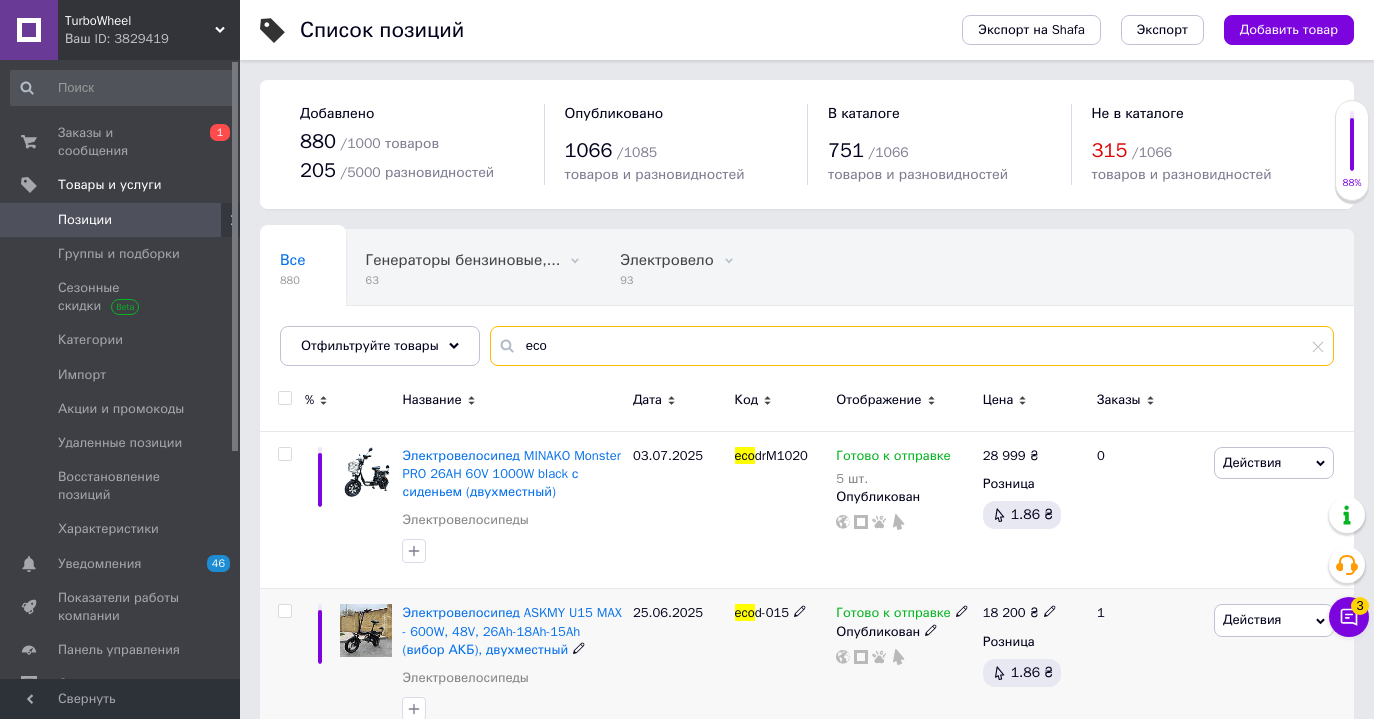 scroll, scrollTop: 27, scrollLeft: 0, axis: vertical 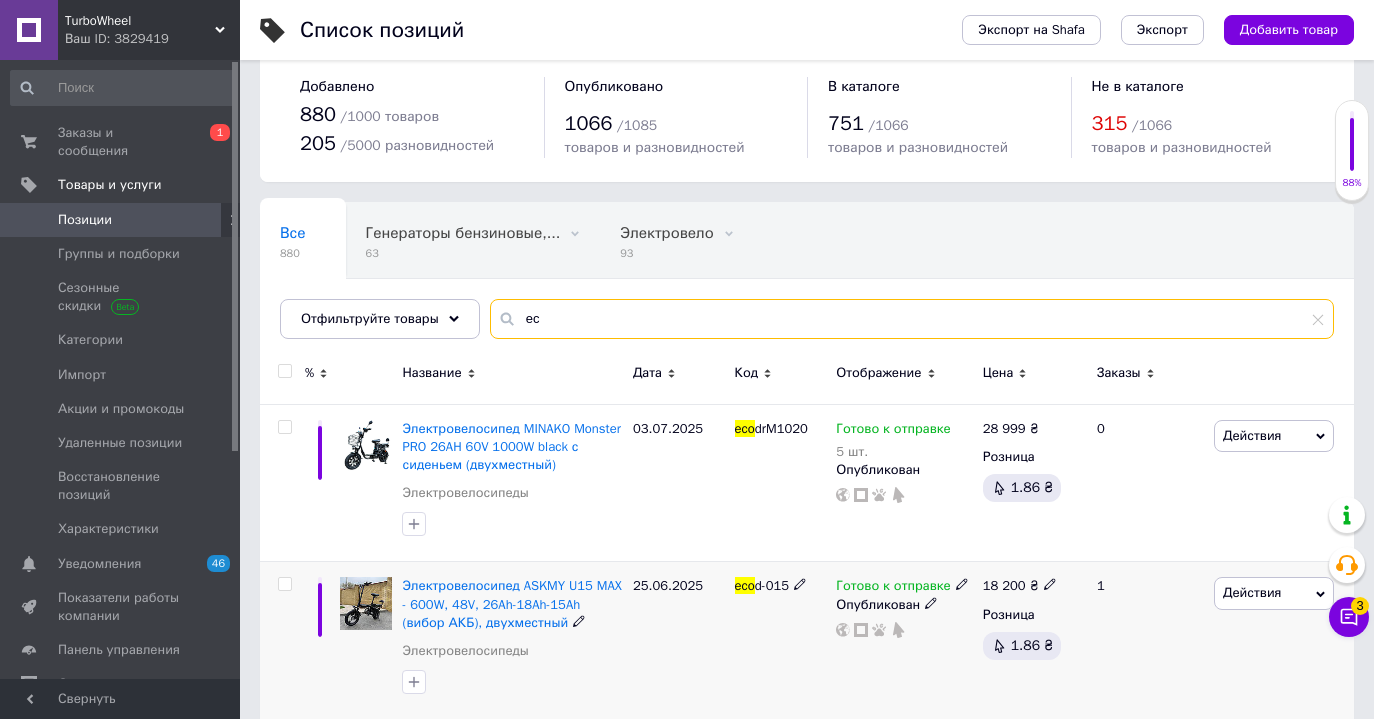 type on "e" 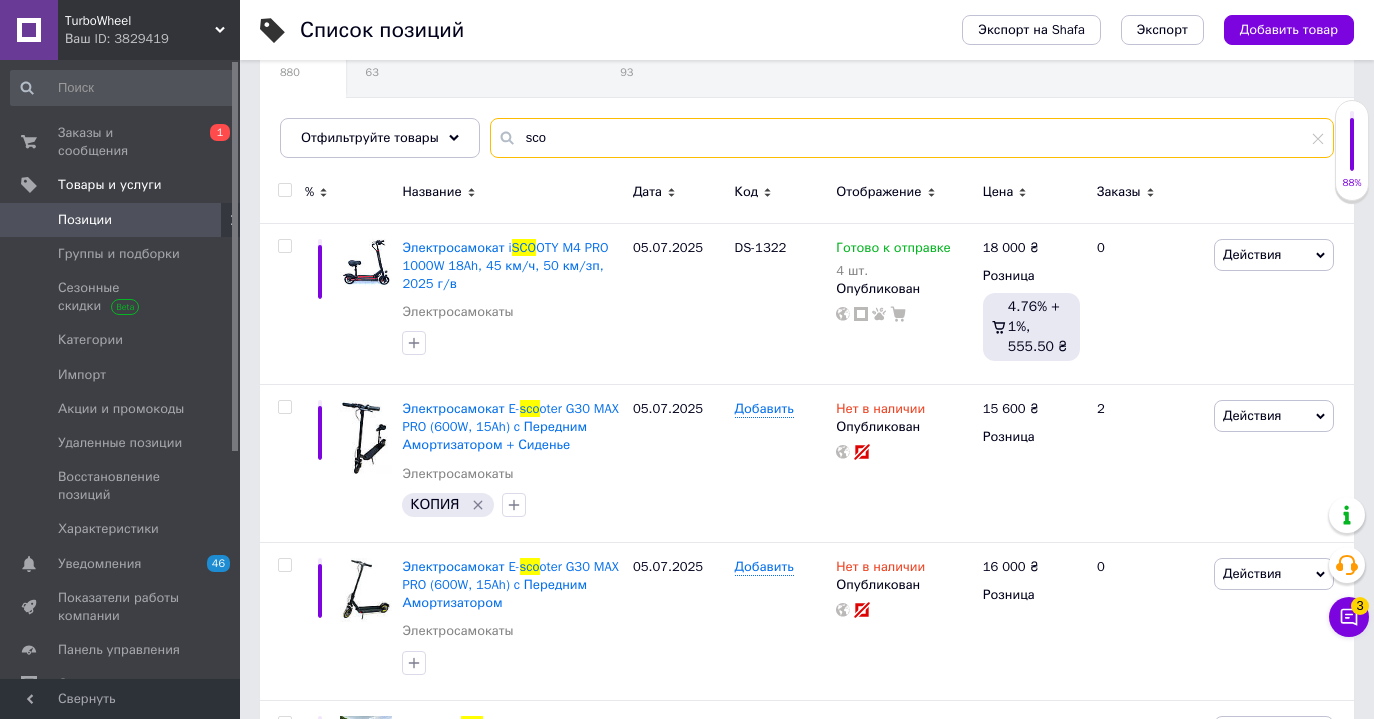 scroll, scrollTop: 216, scrollLeft: 0, axis: vertical 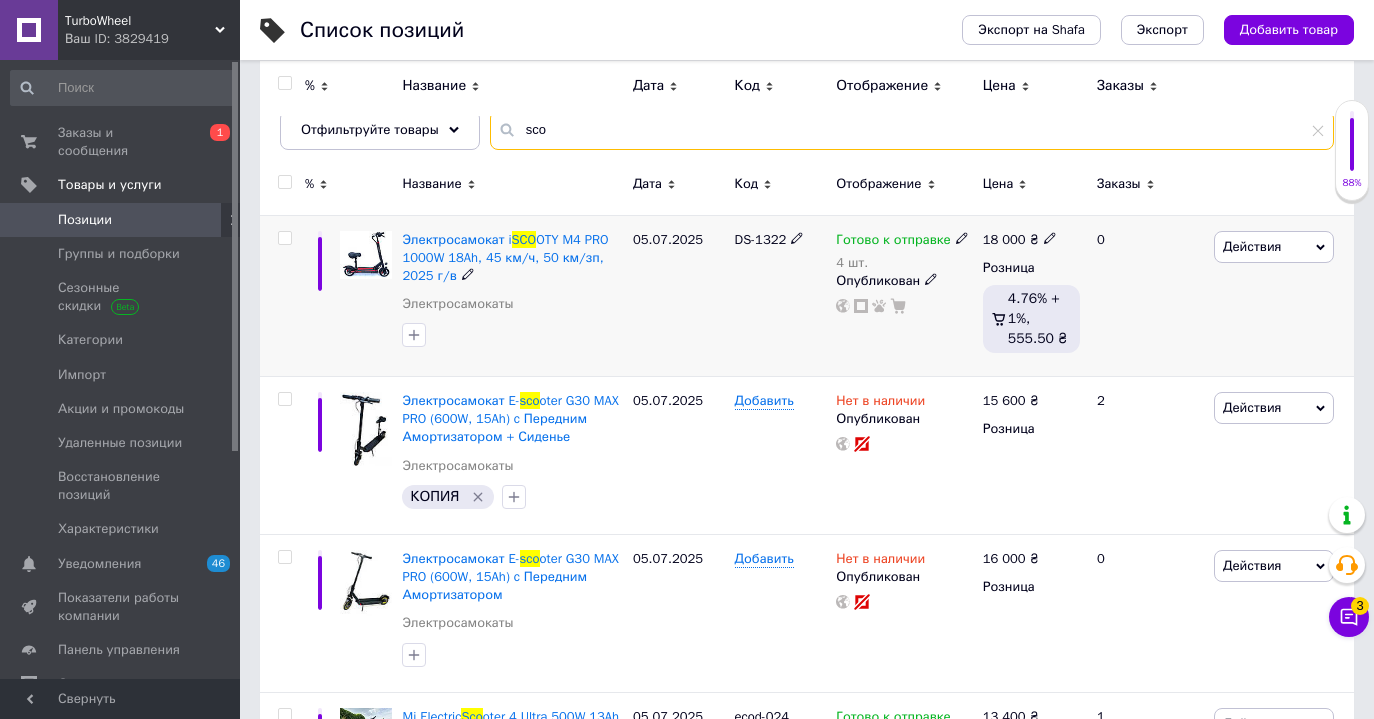 type on "sco" 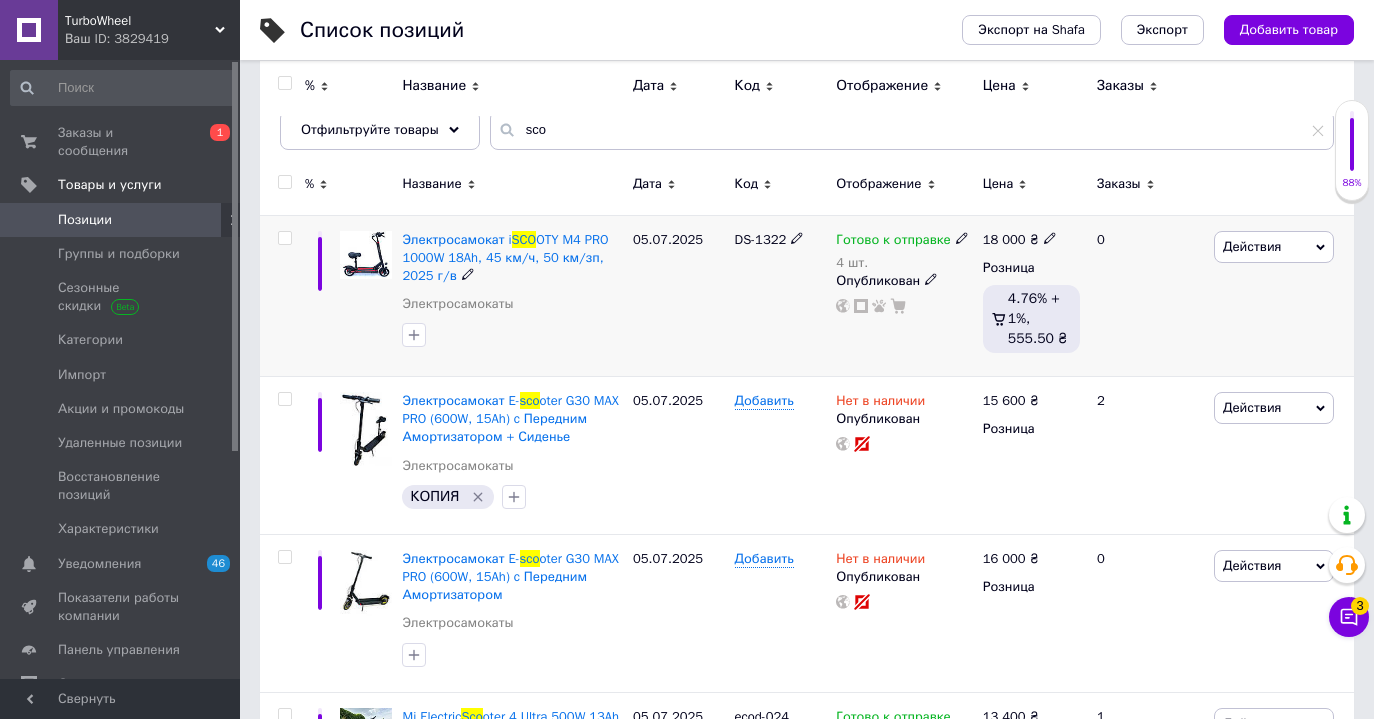 click 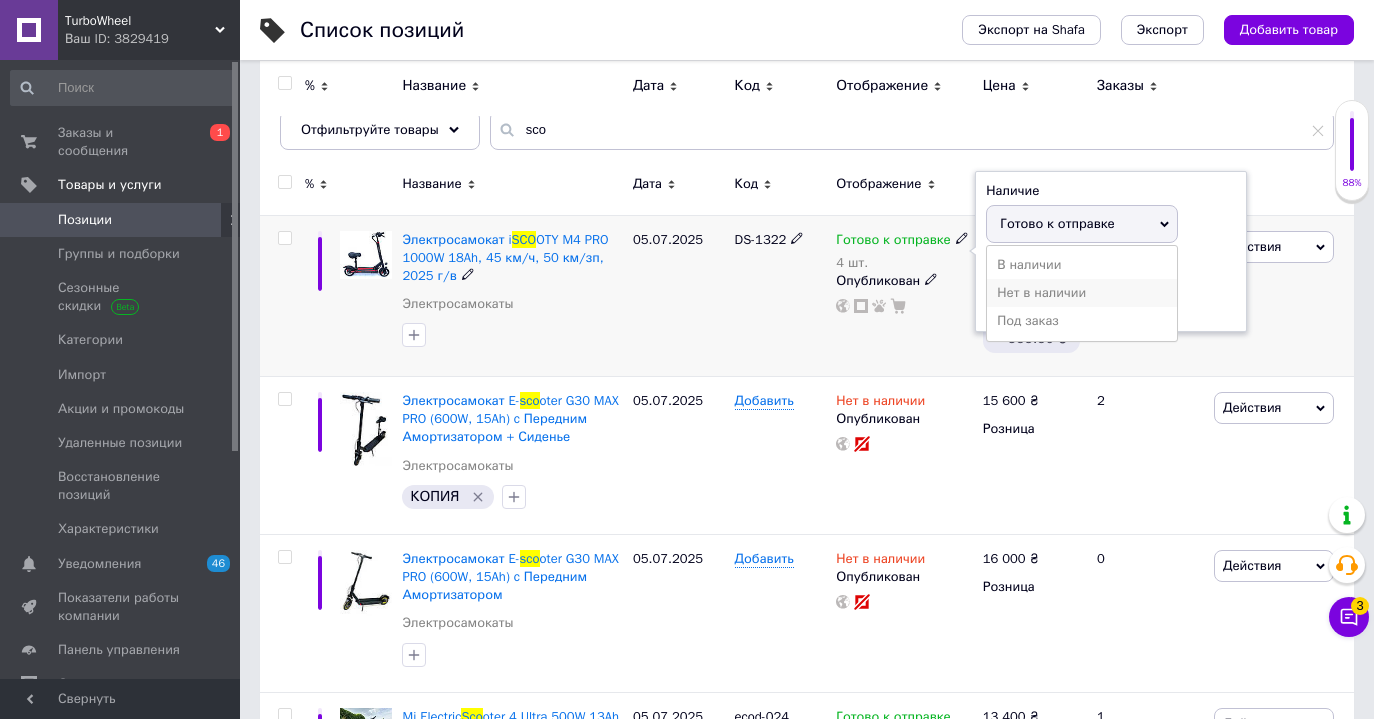 click on "Нет в наличии" at bounding box center [1082, 293] 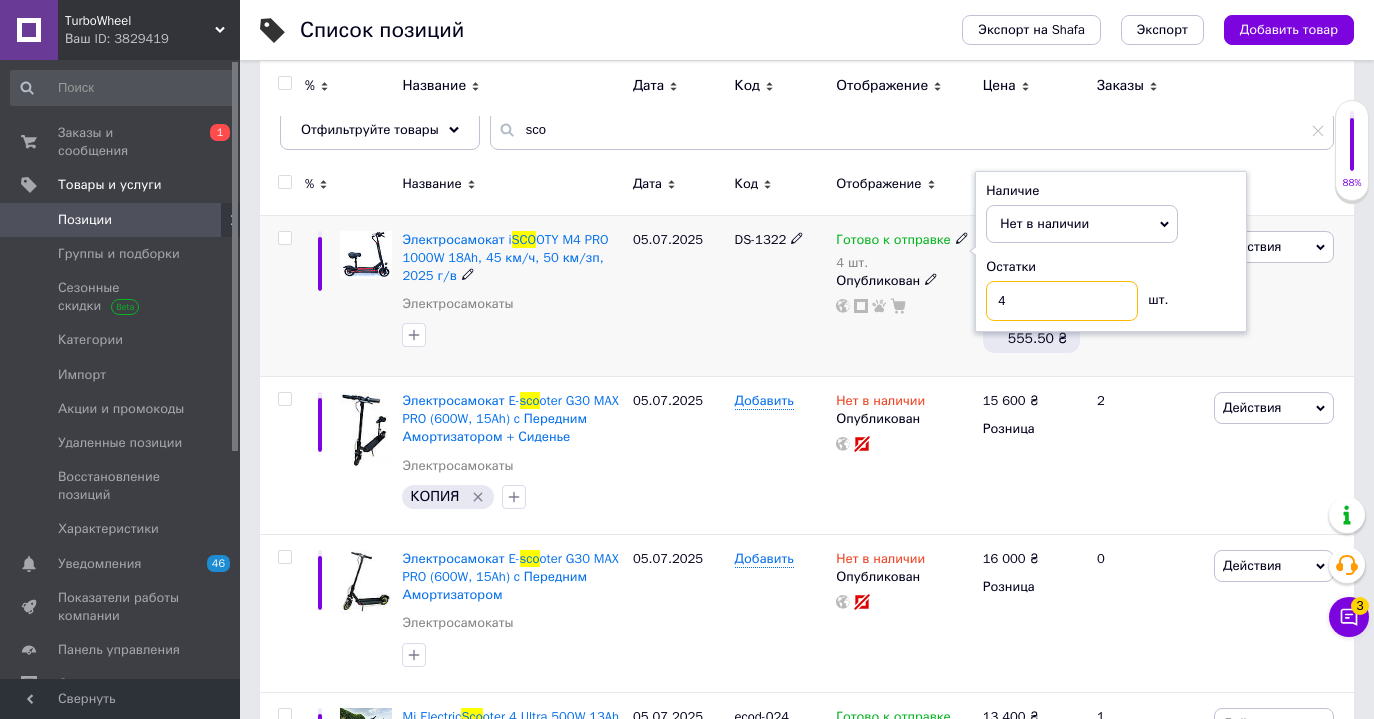 click on "4" at bounding box center (1062, 301) 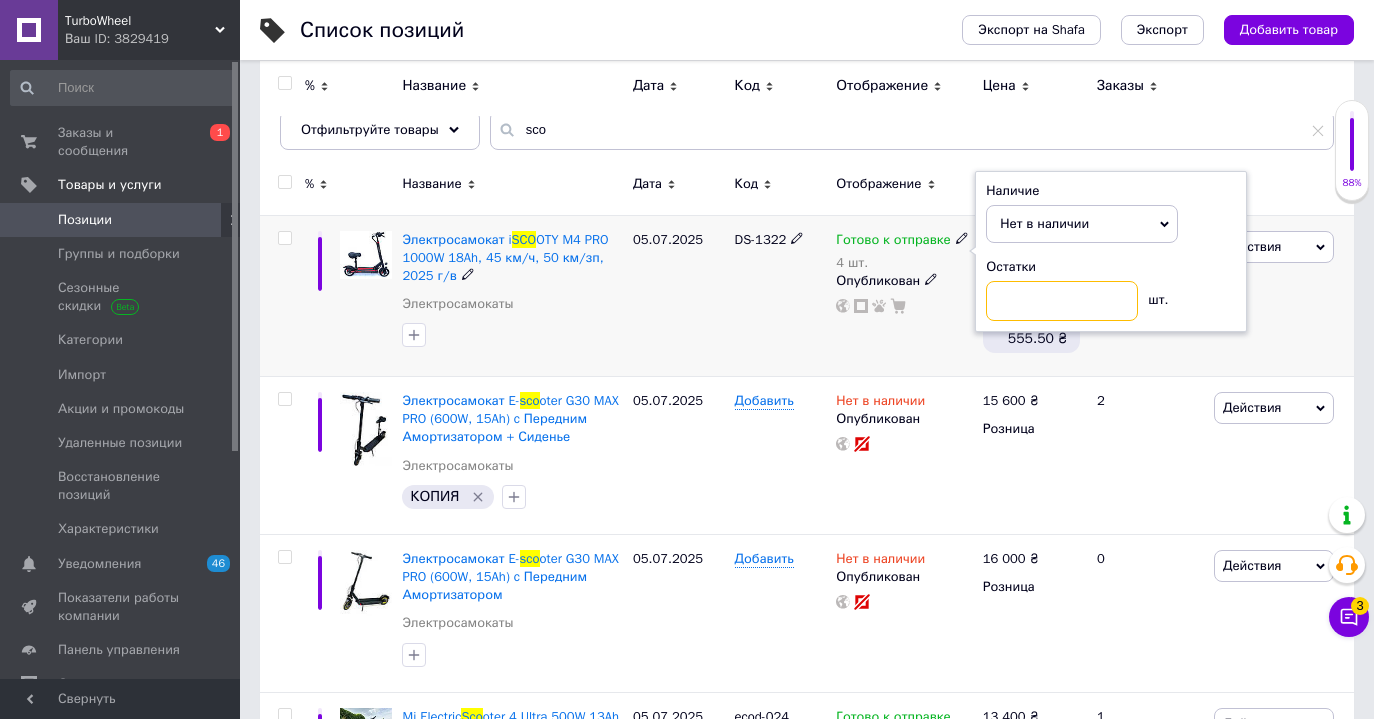 type 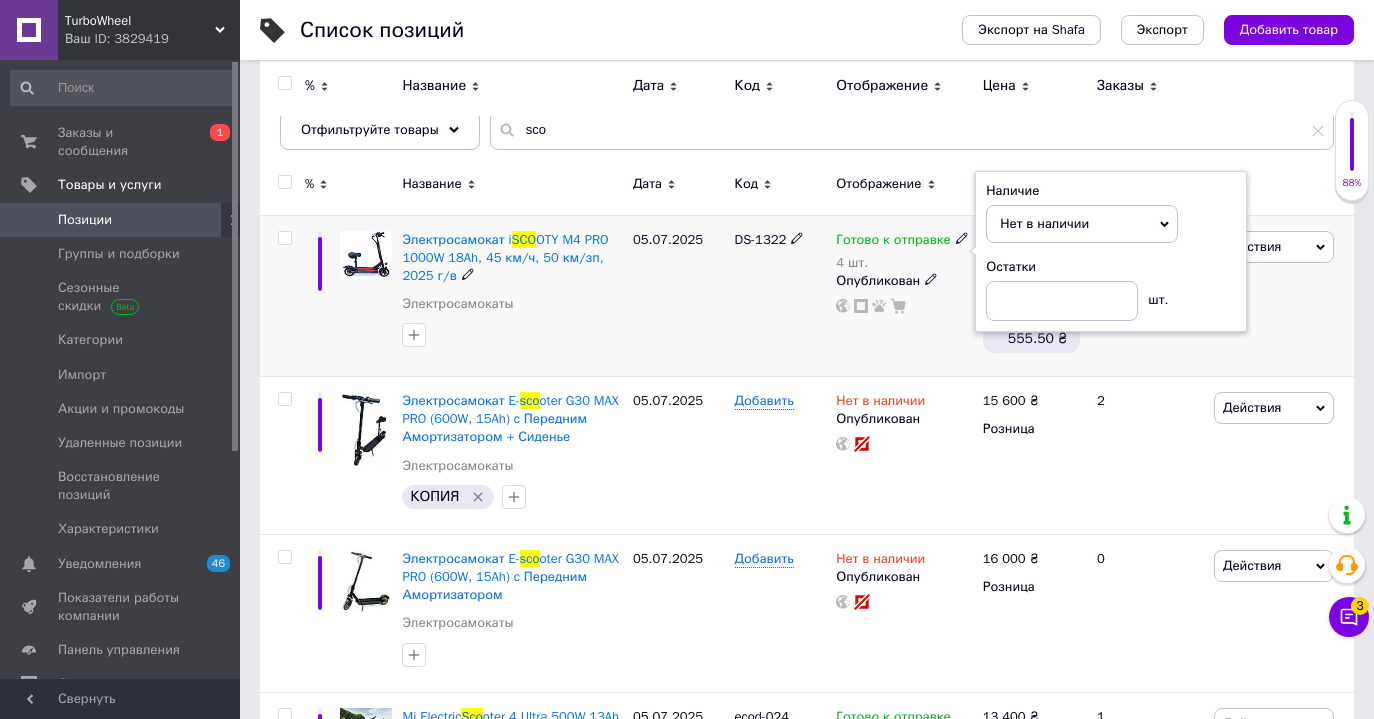 click on "DS-1322" at bounding box center (781, 295) 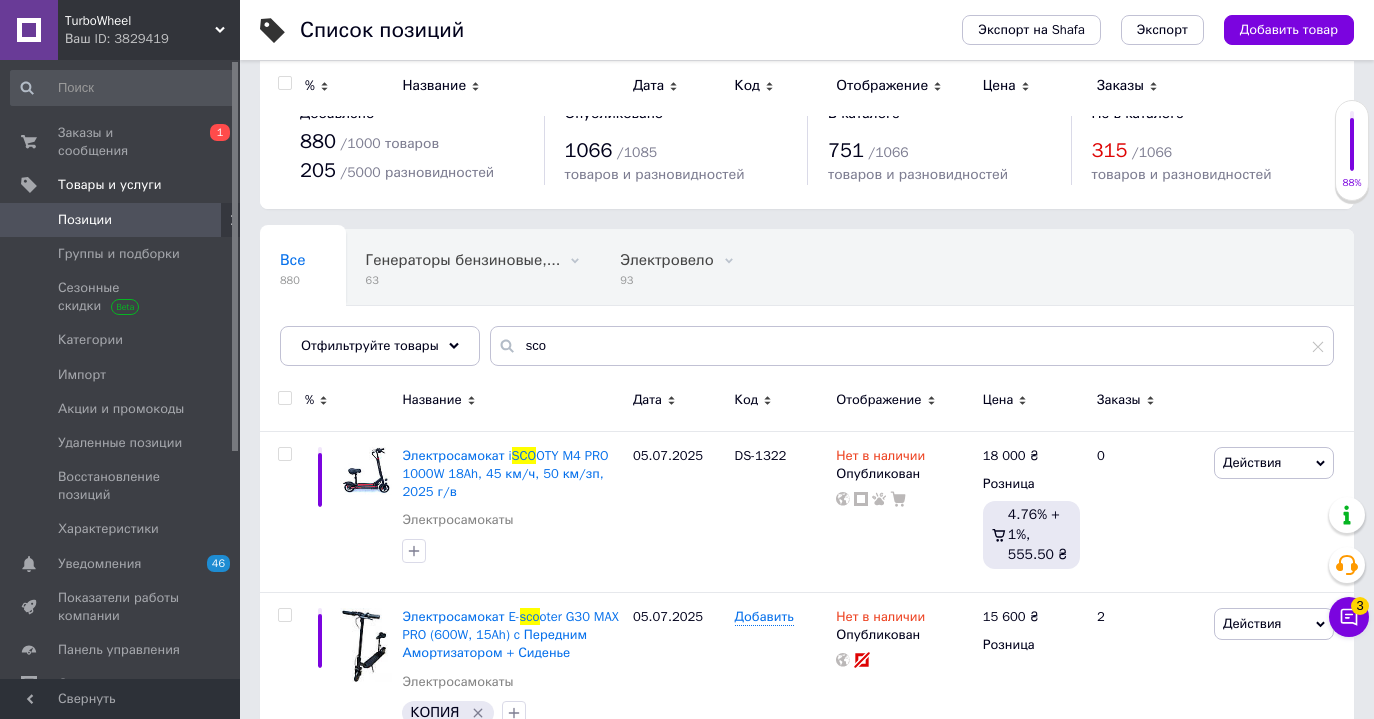scroll, scrollTop: 0, scrollLeft: 0, axis: both 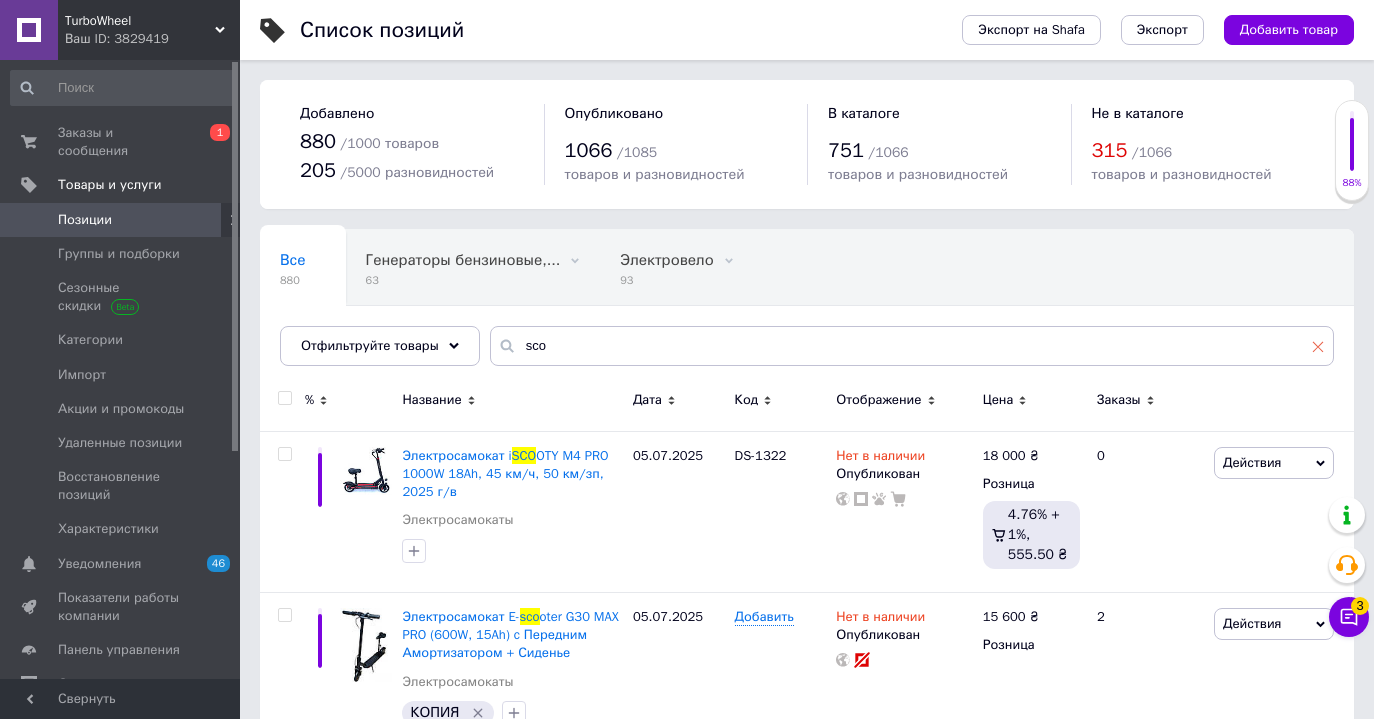 click 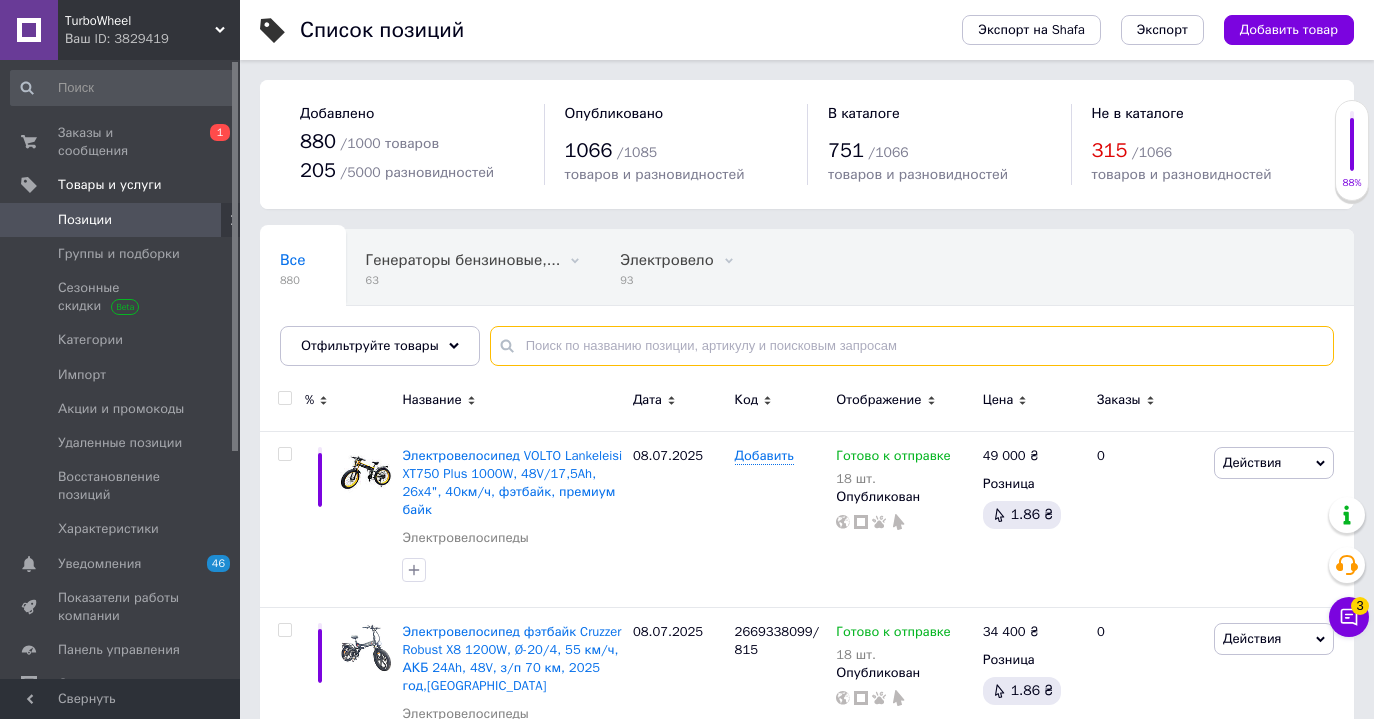 click at bounding box center (912, 346) 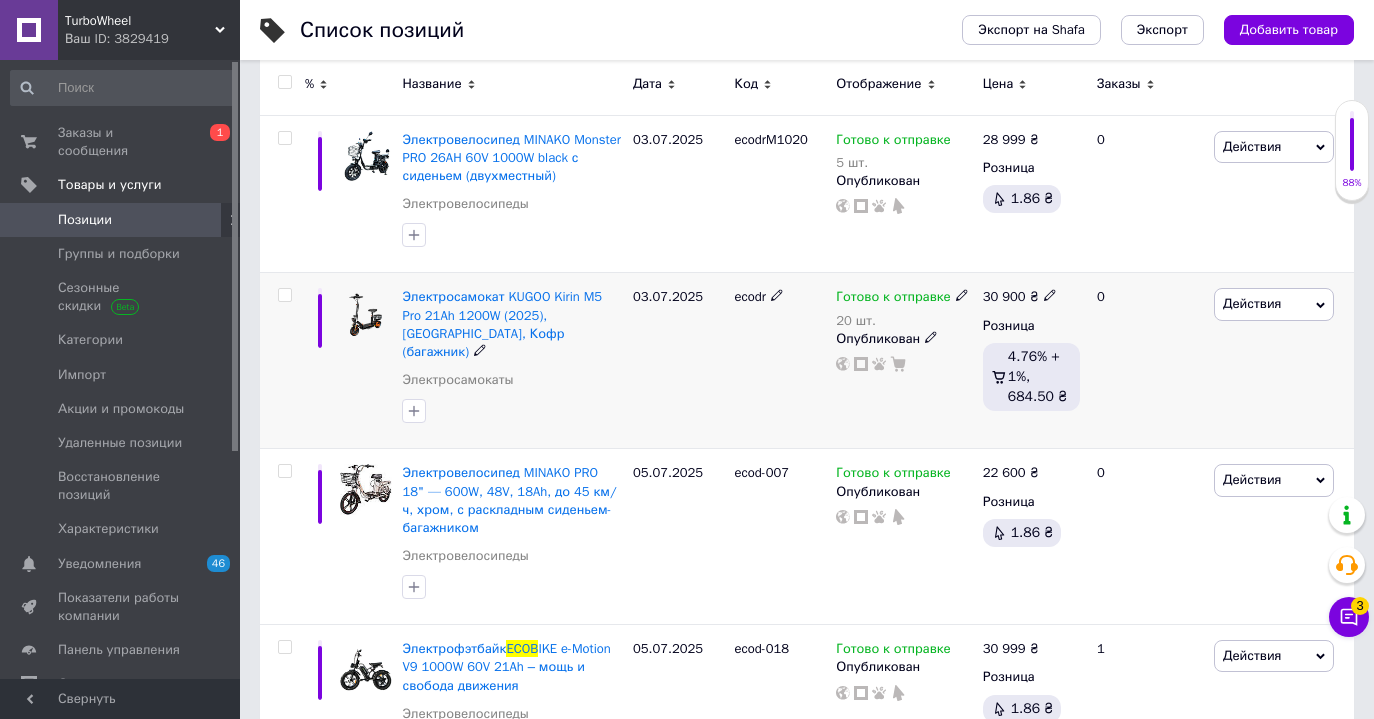 scroll, scrollTop: 466, scrollLeft: 0, axis: vertical 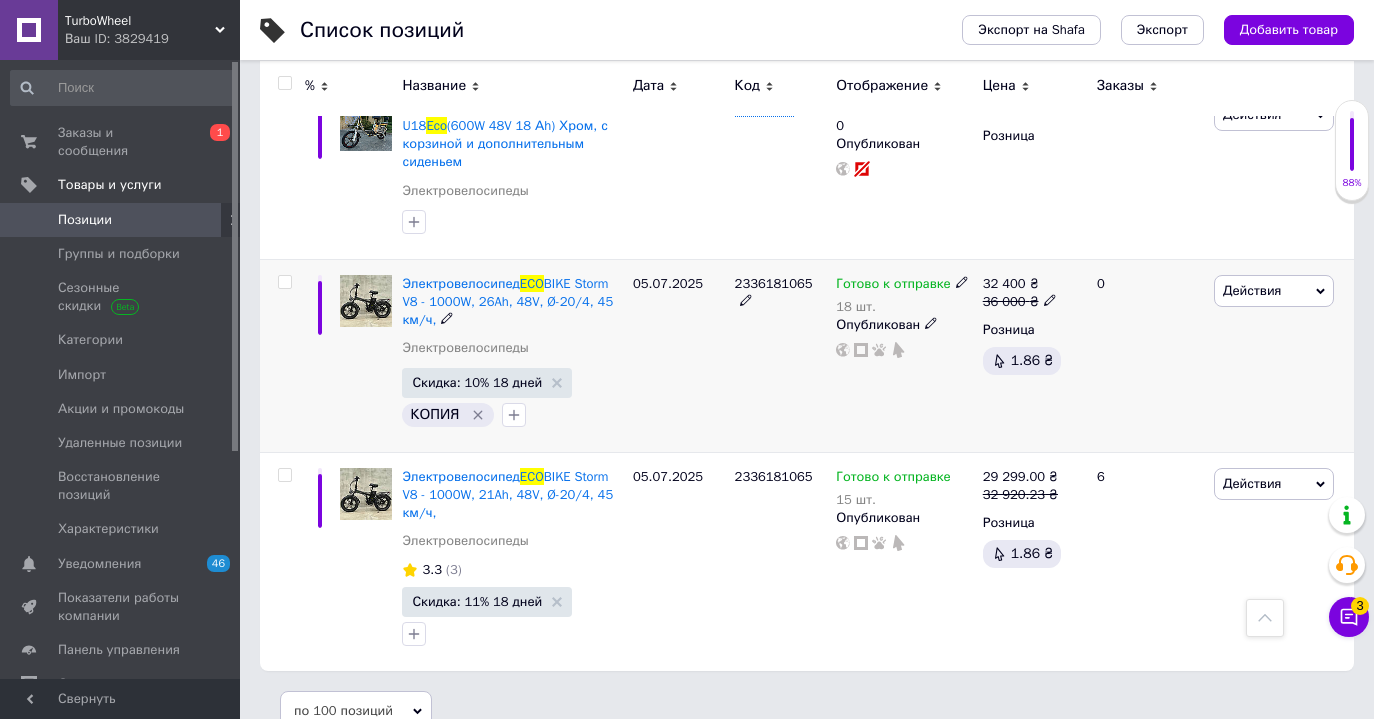 type on "eco" 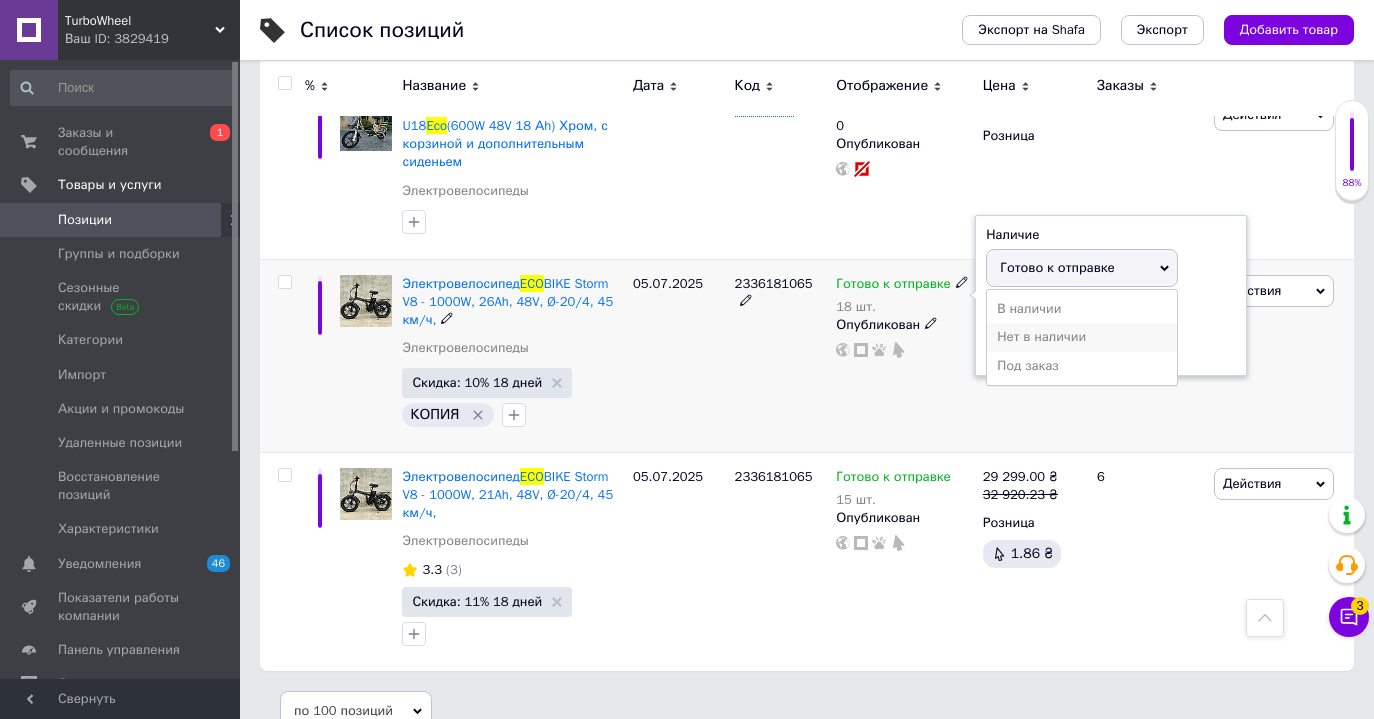 click on "Нет в наличии" at bounding box center [1082, 337] 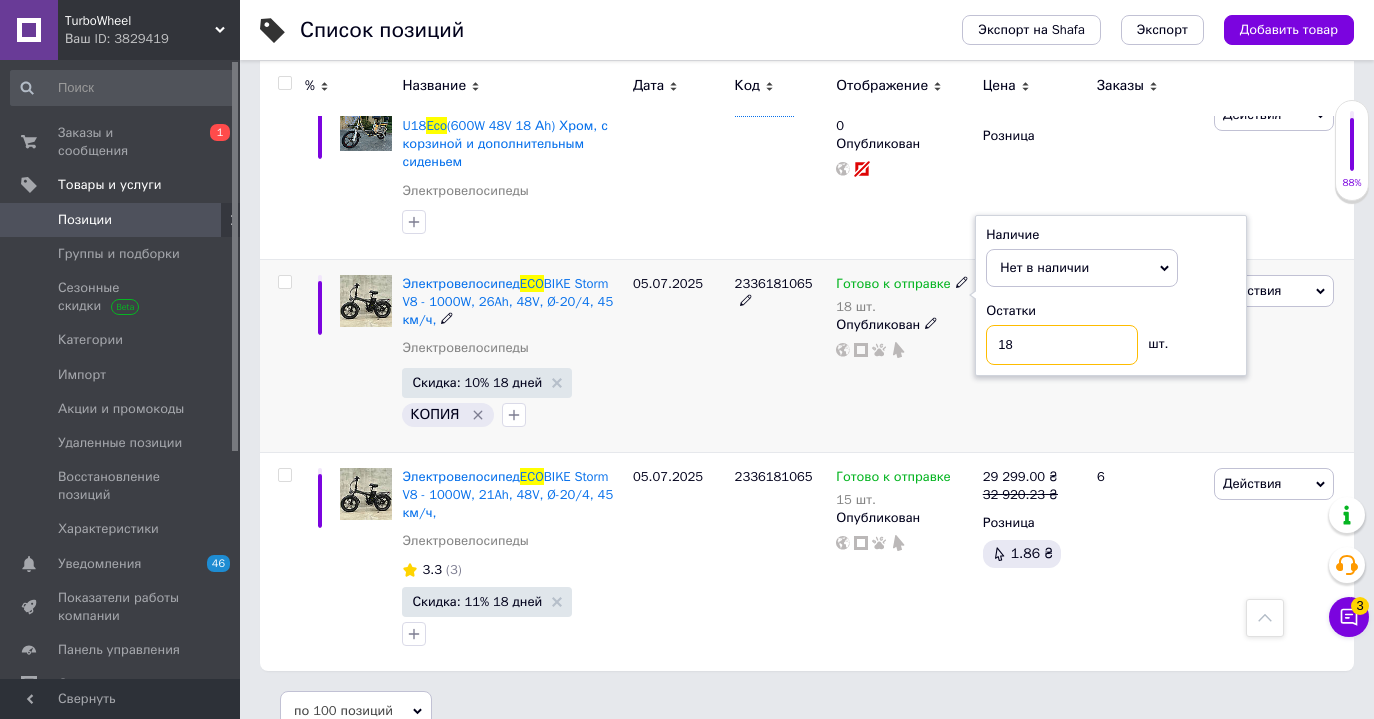 click on "18" at bounding box center [1062, 345] 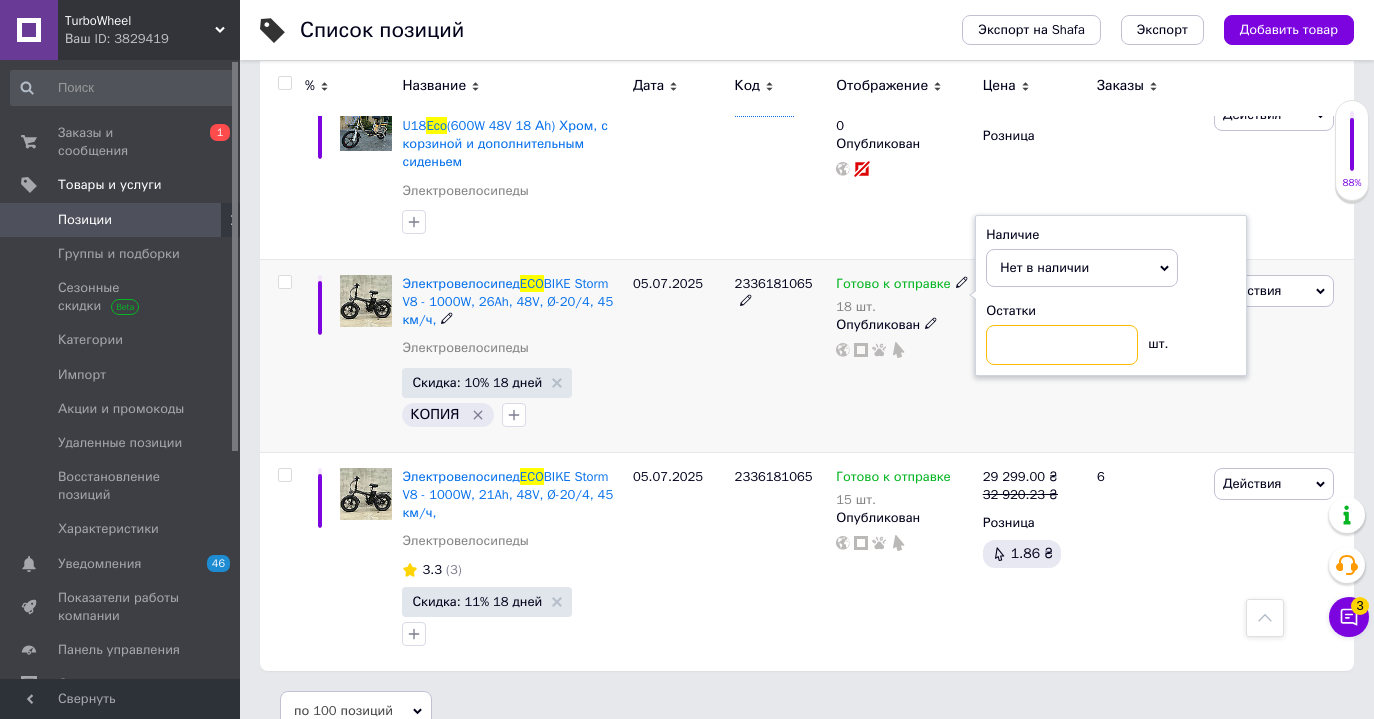 type 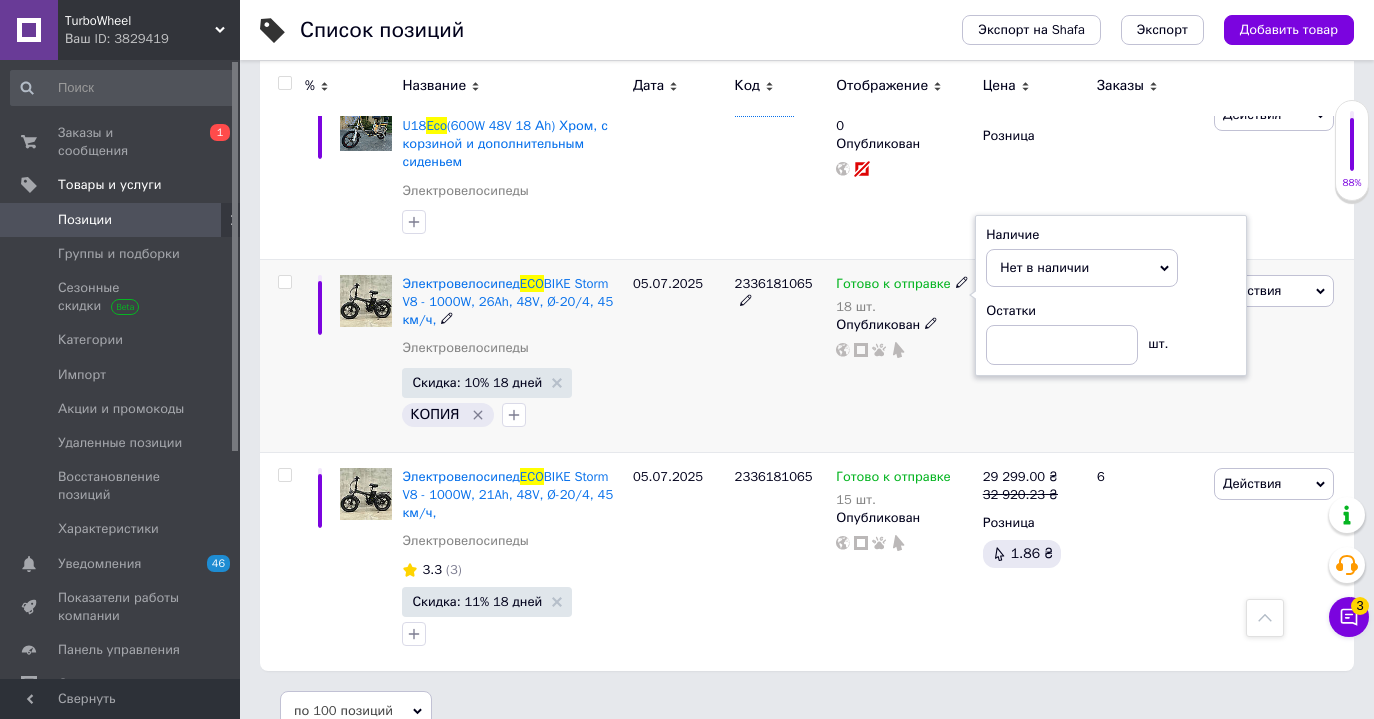 click on "2336181065" at bounding box center (781, 355) 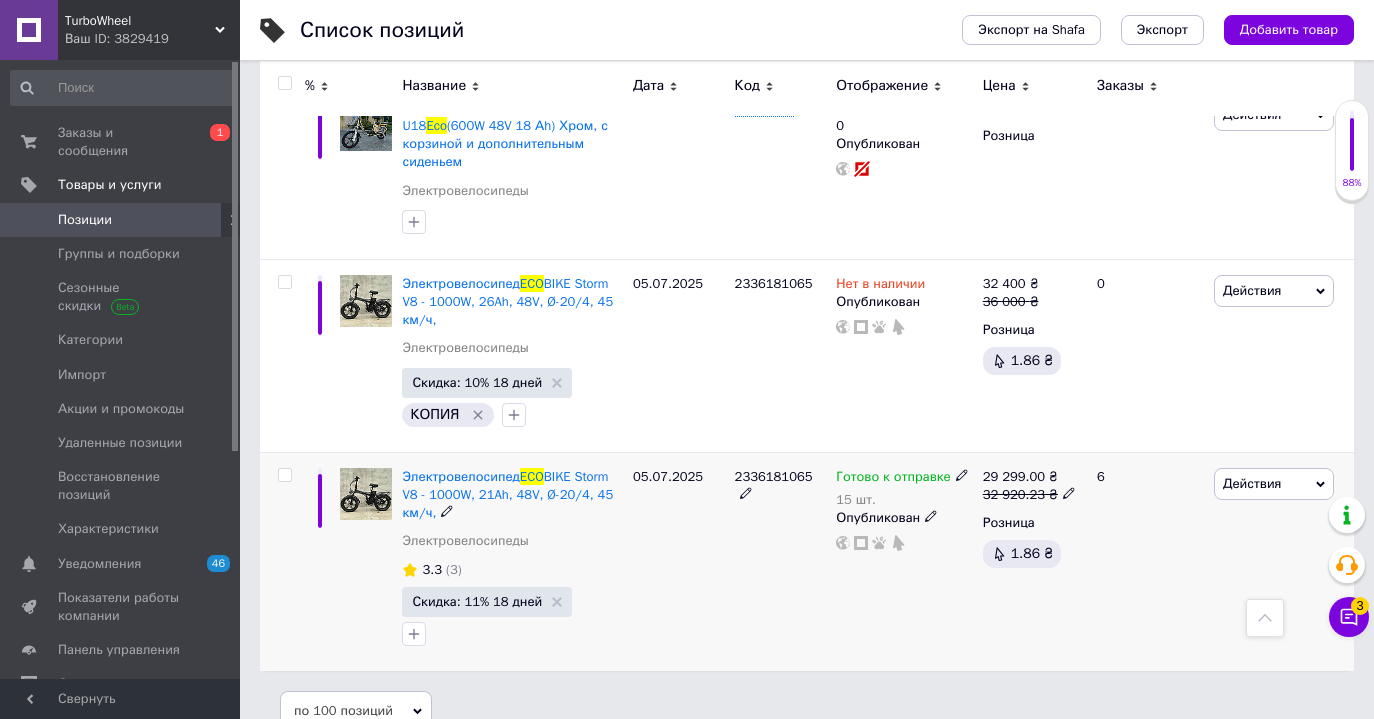 click 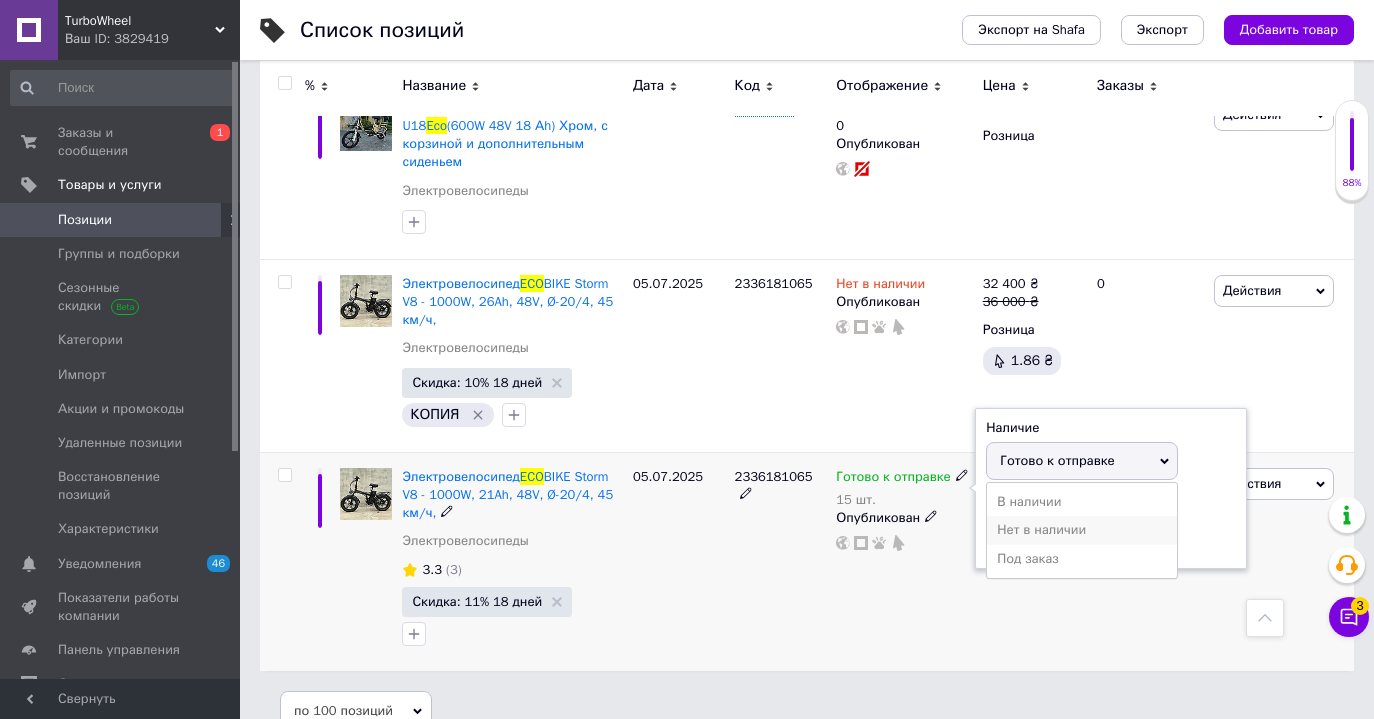 click on "Нет в наличии" at bounding box center (1082, 530) 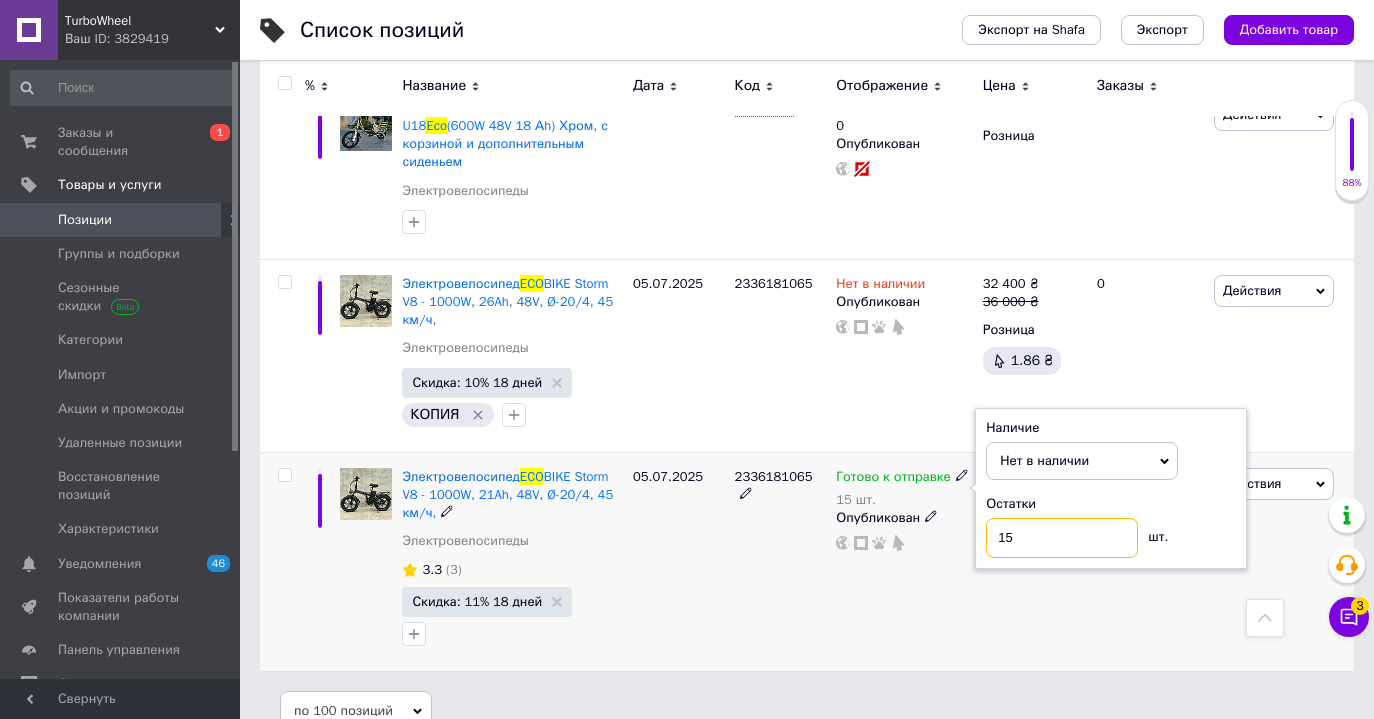 click on "15" at bounding box center (1062, 538) 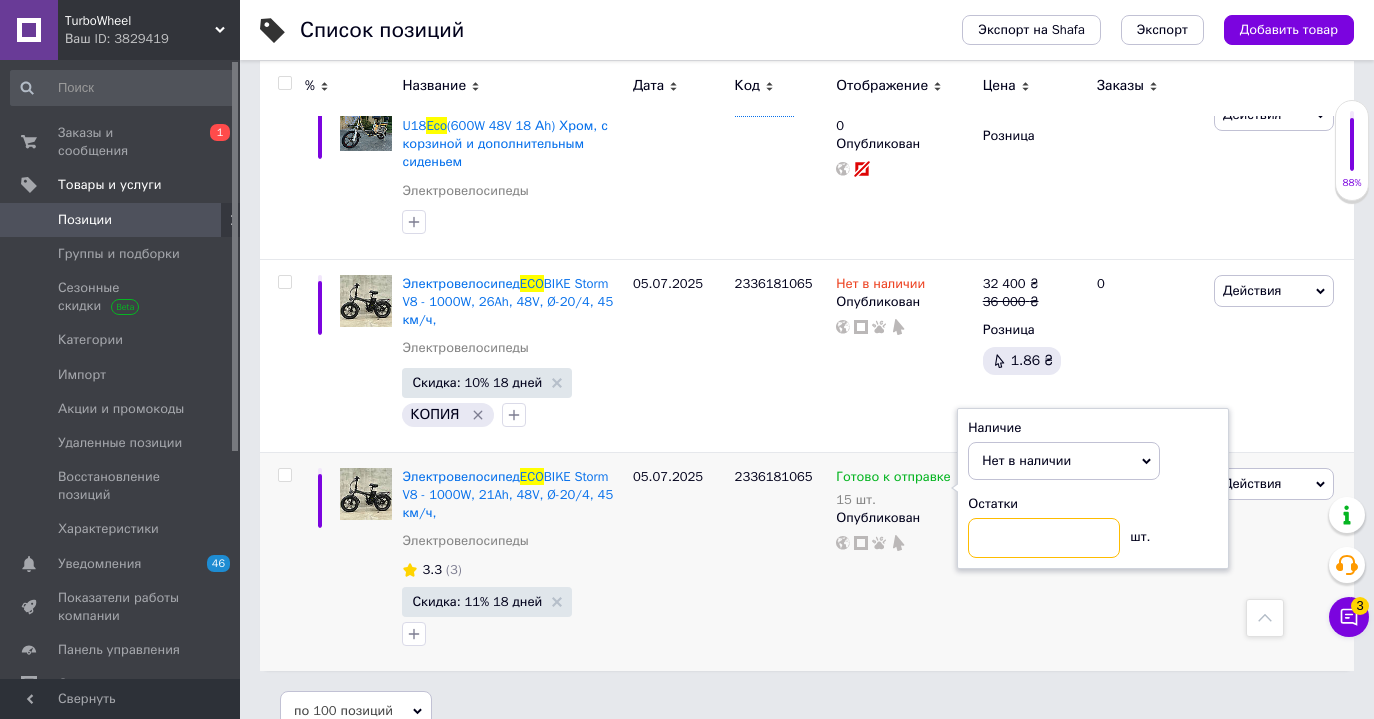 type 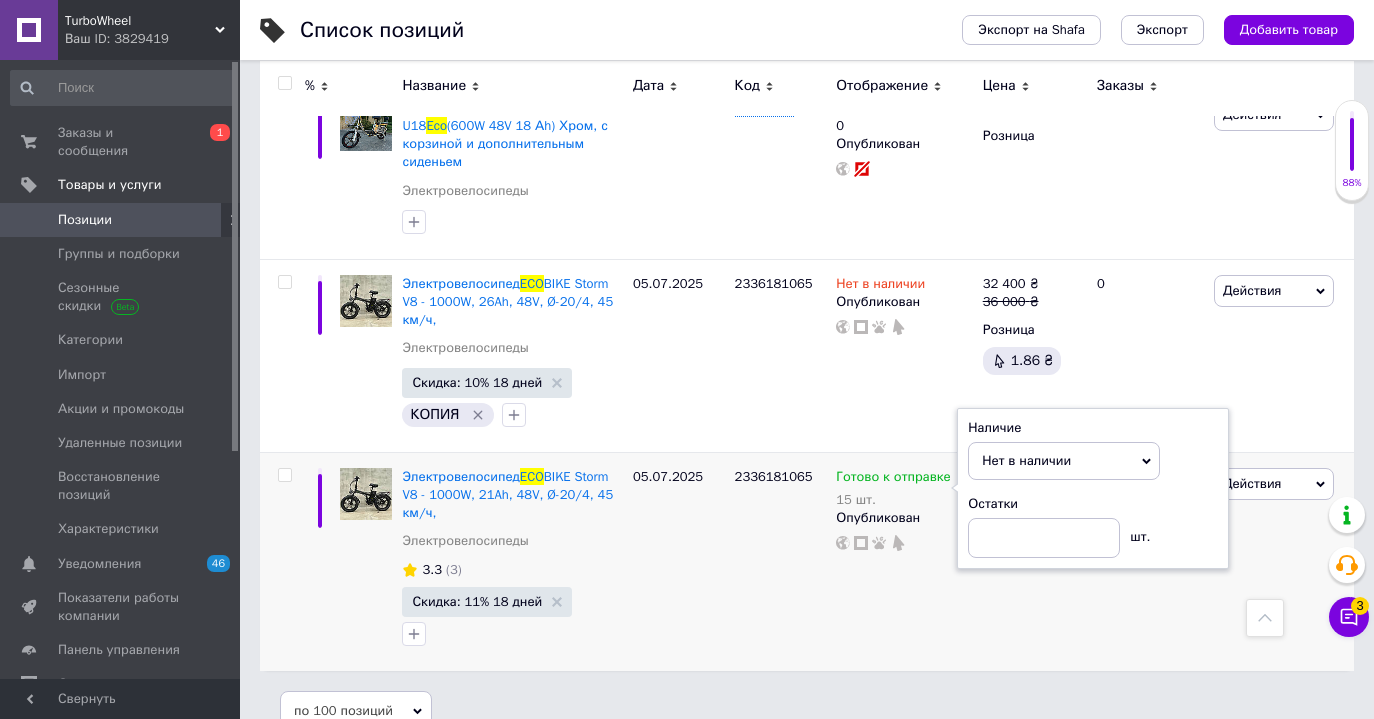 click on "05.07.2025" at bounding box center [679, 561] 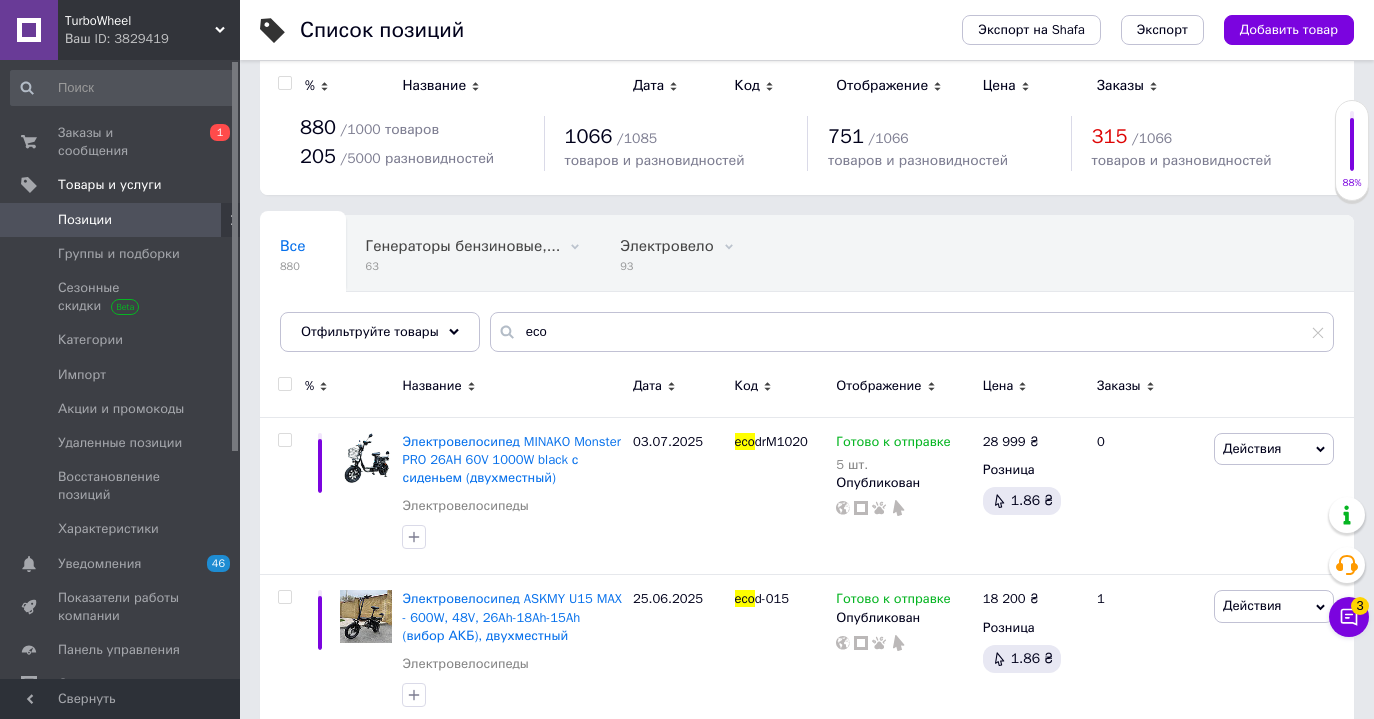 scroll, scrollTop: 0, scrollLeft: 0, axis: both 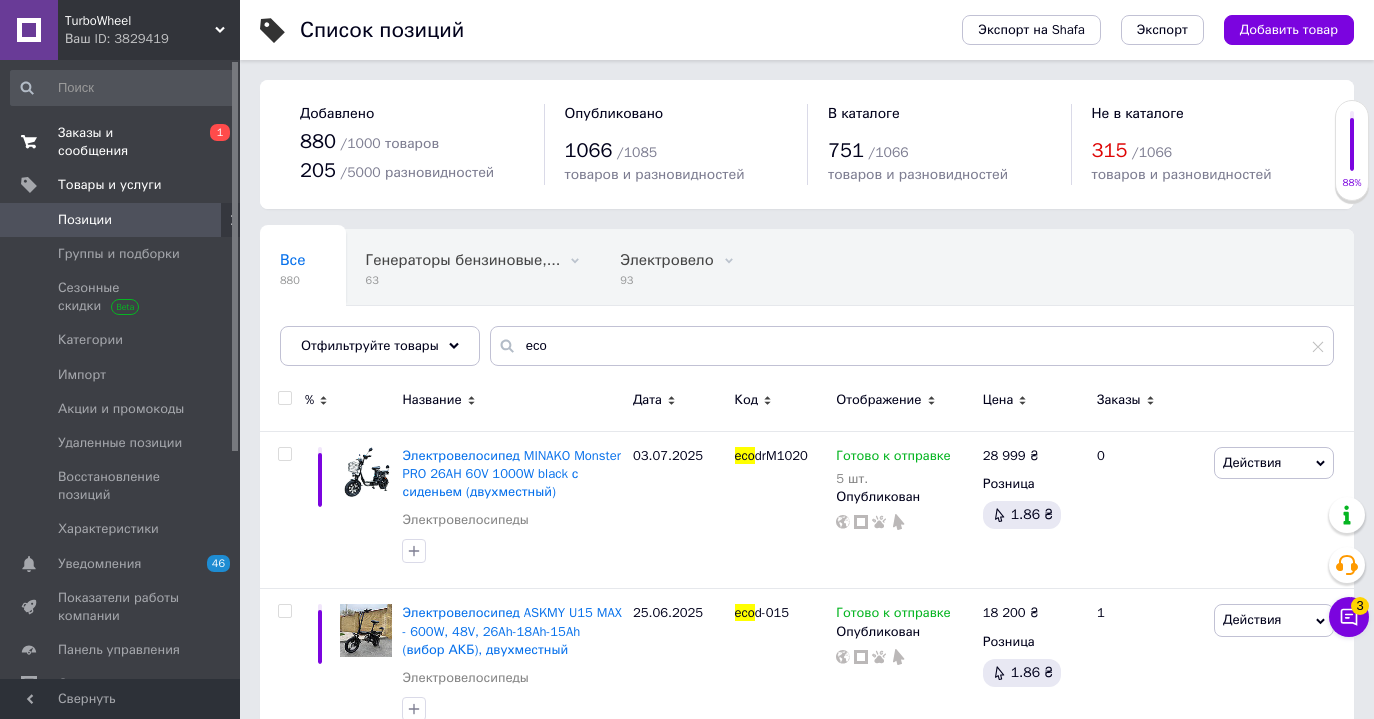 click on "Заказы и сообщения" at bounding box center [121, 142] 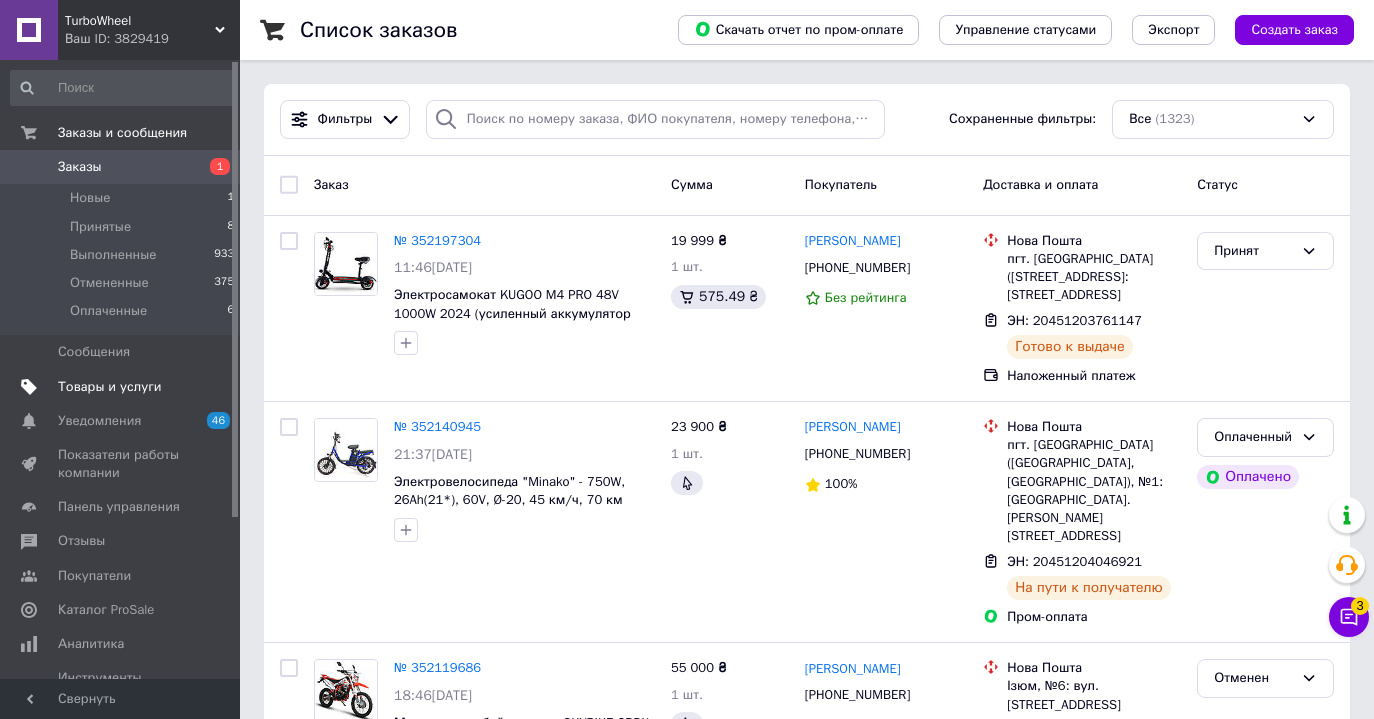 click on "Товары и услуги" at bounding box center [110, 387] 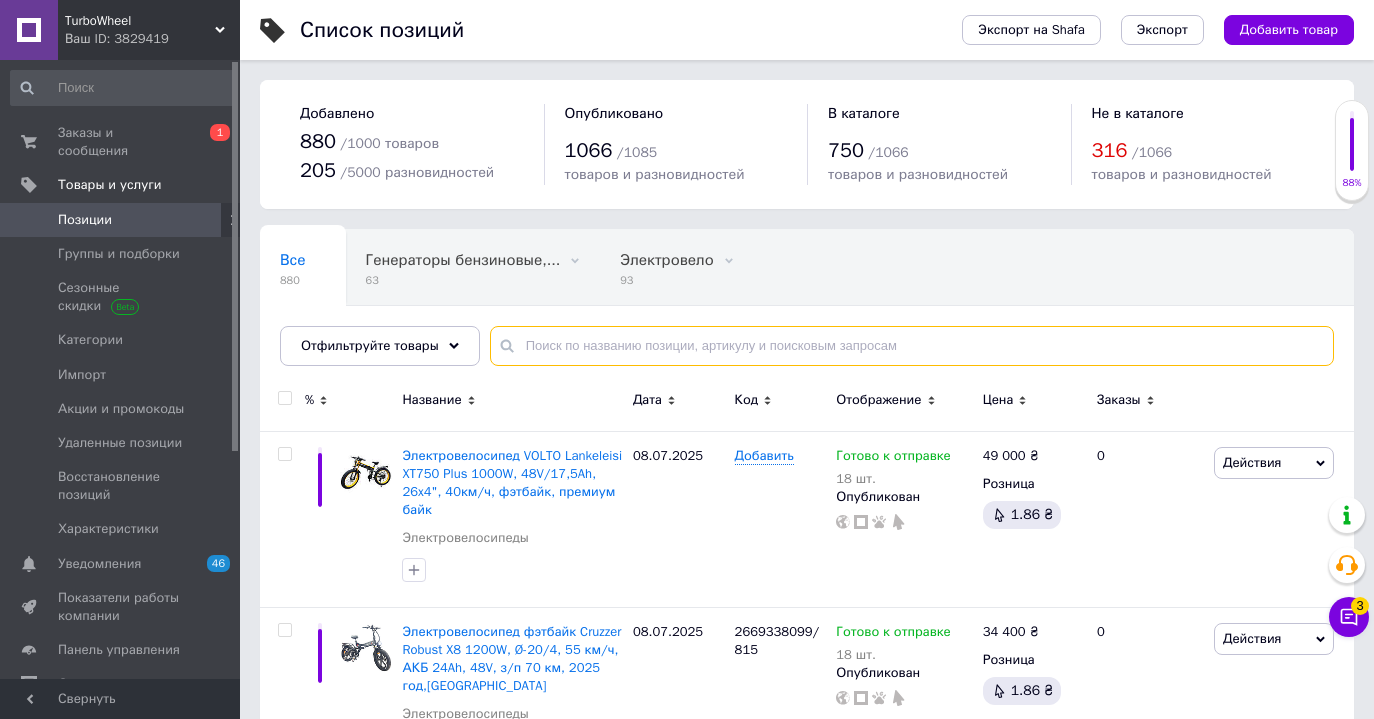 click at bounding box center [912, 346] 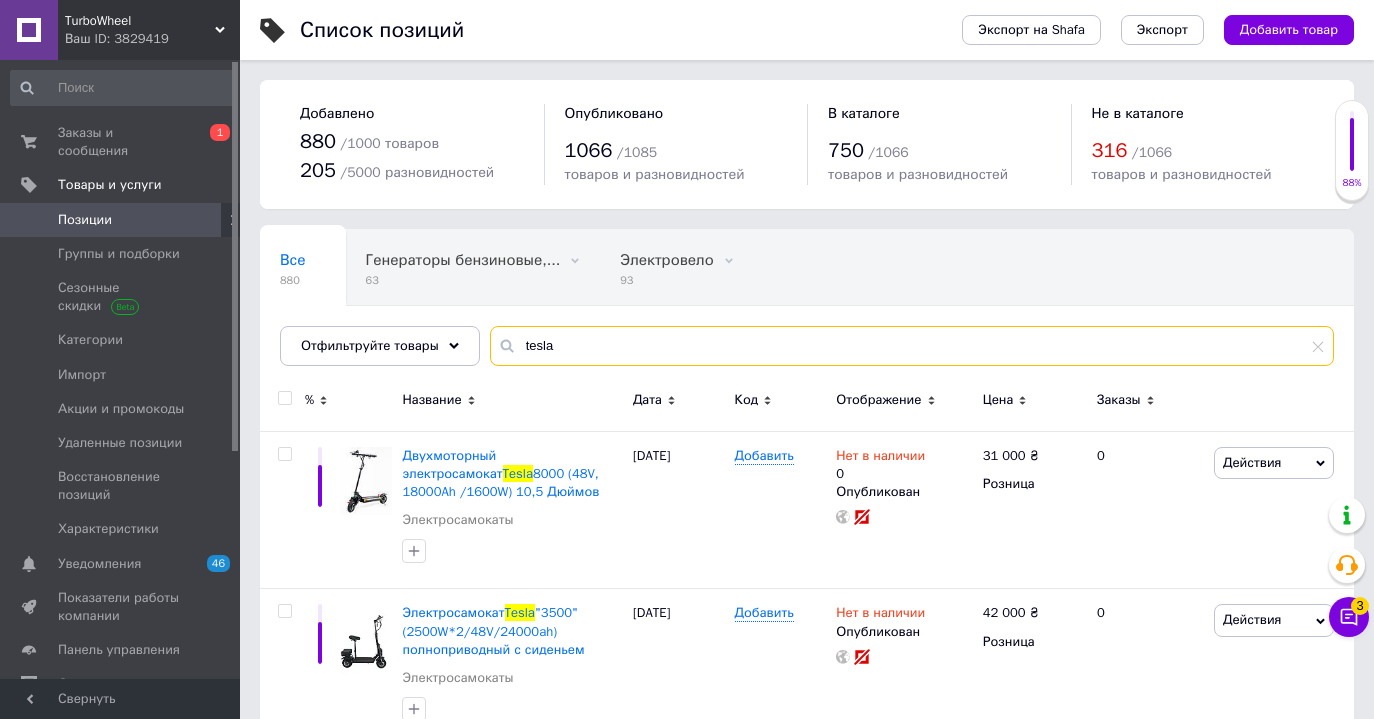 type on "Tesla" 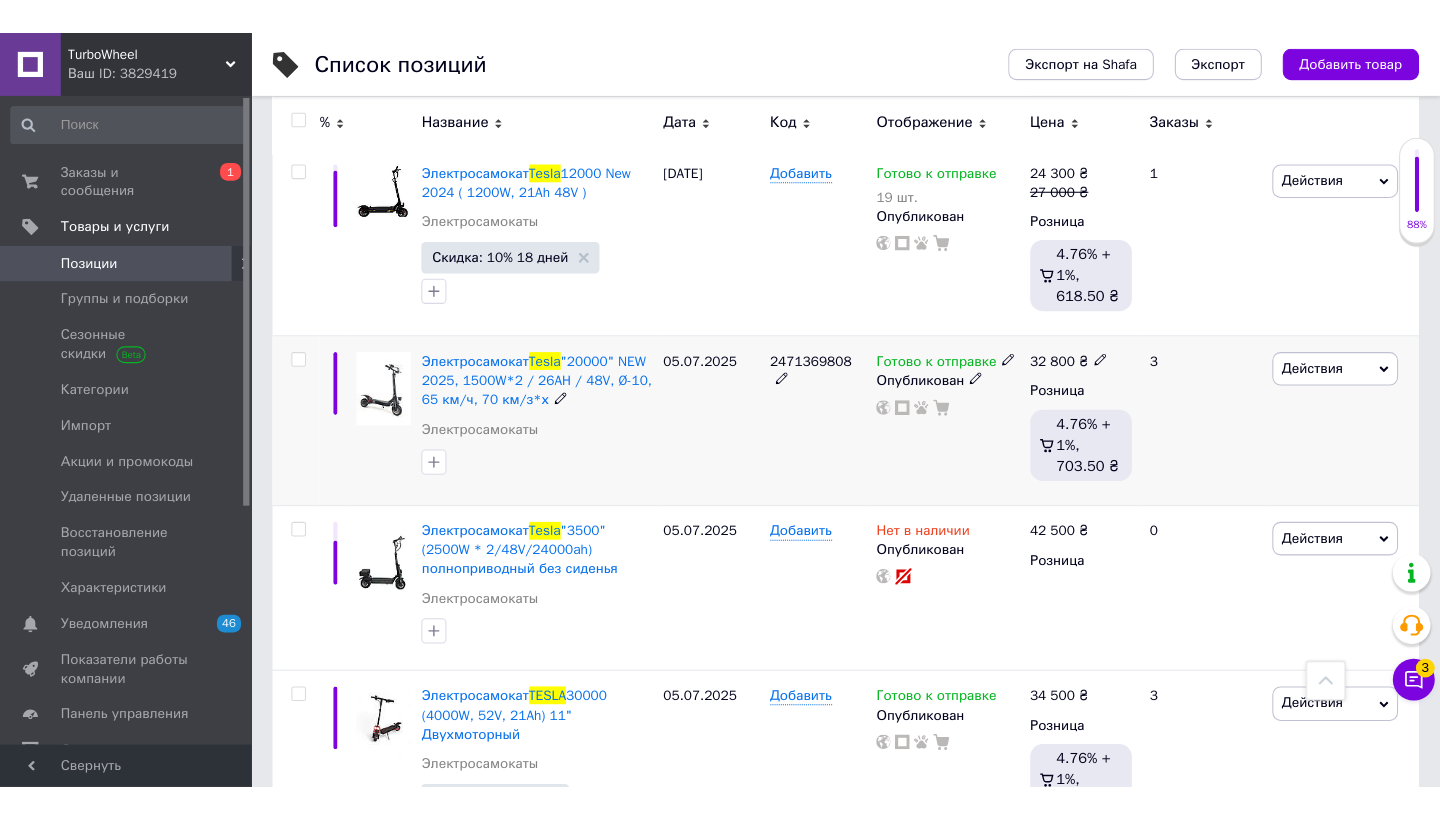 scroll, scrollTop: 1738, scrollLeft: 0, axis: vertical 